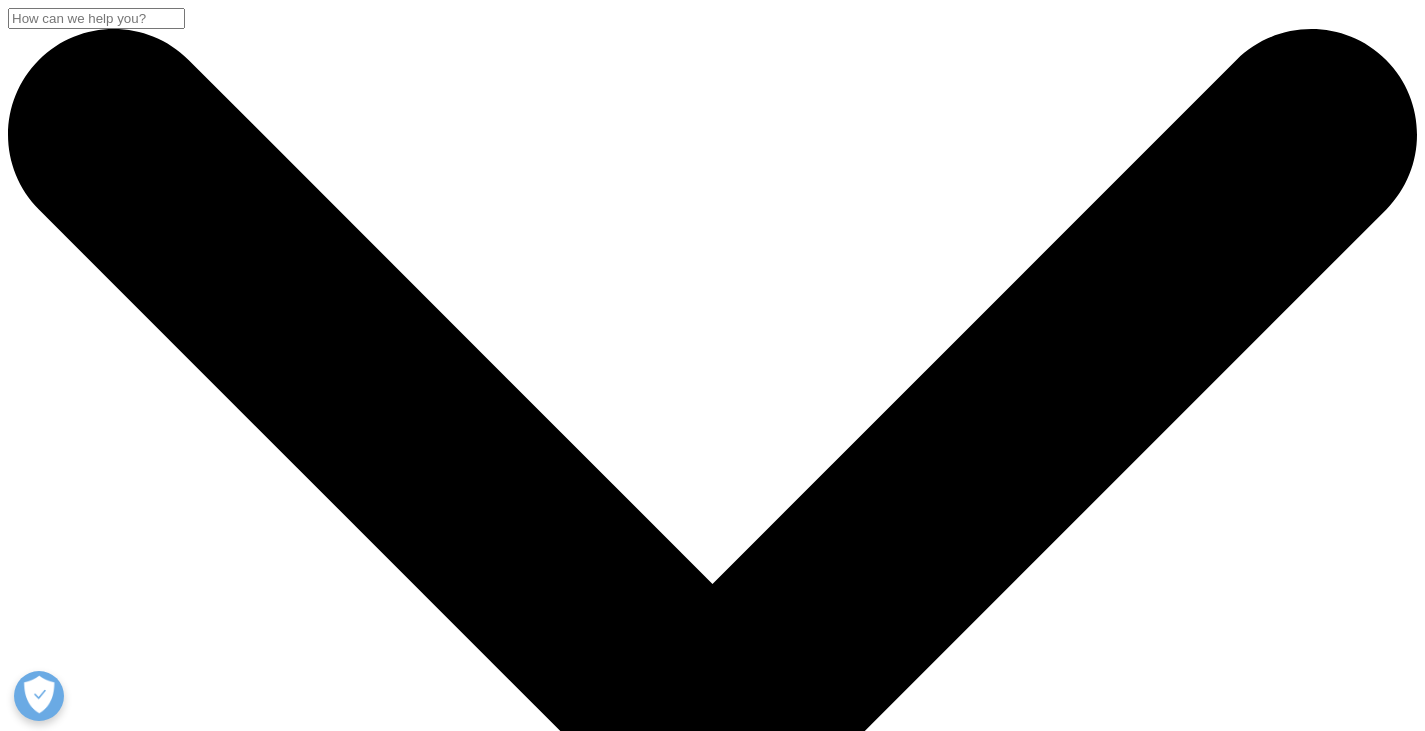 scroll, scrollTop: 400, scrollLeft: 0, axis: vertical 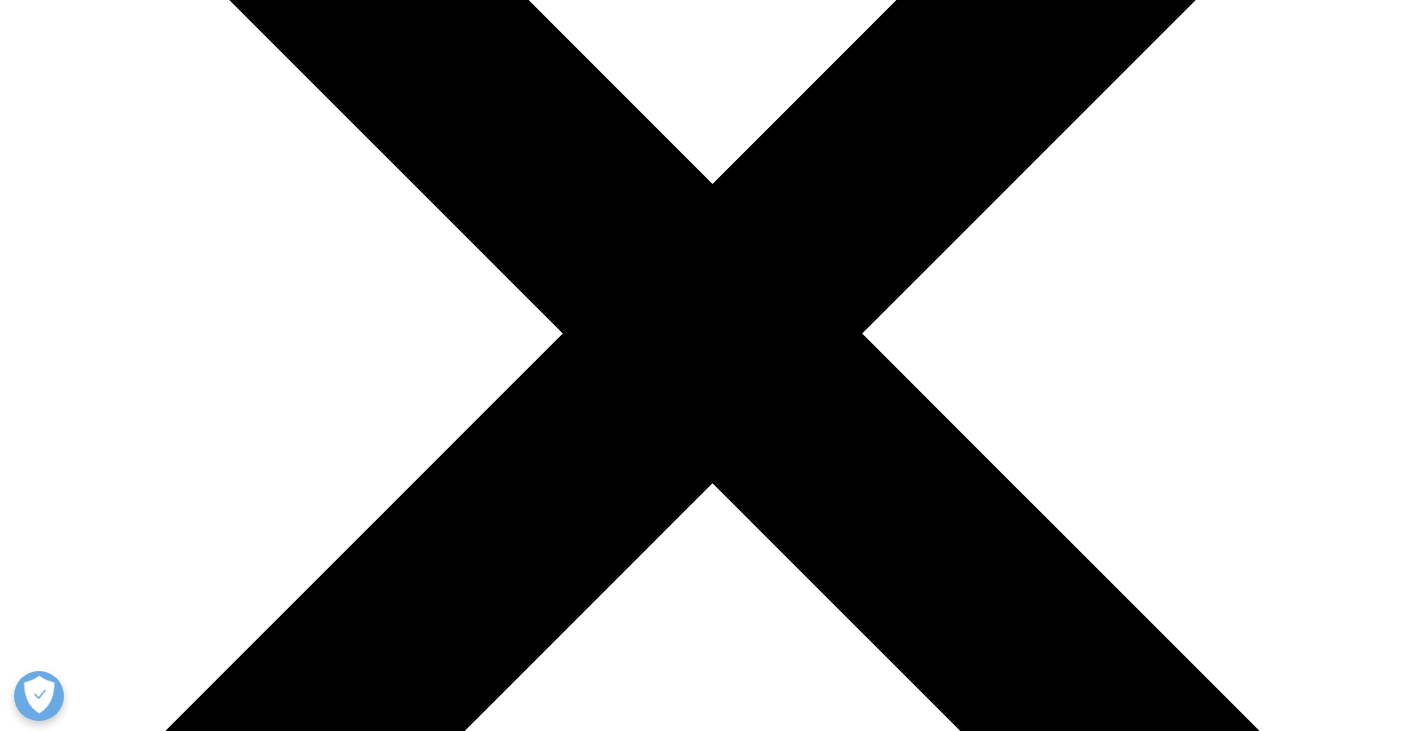 drag, startPoint x: 1149, startPoint y: 376, endPoint x: 723, endPoint y: 488, distance: 440.47702 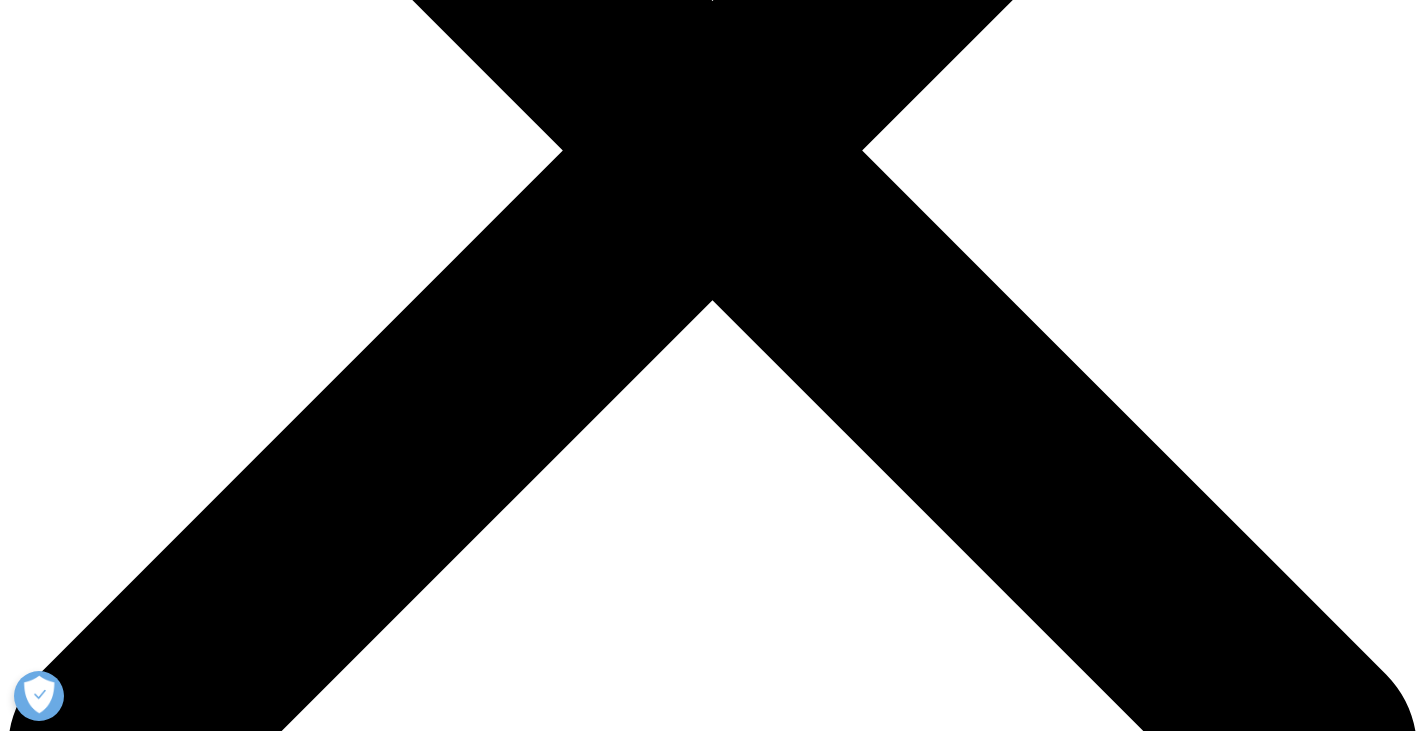 scroll, scrollTop: 600, scrollLeft: 0, axis: vertical 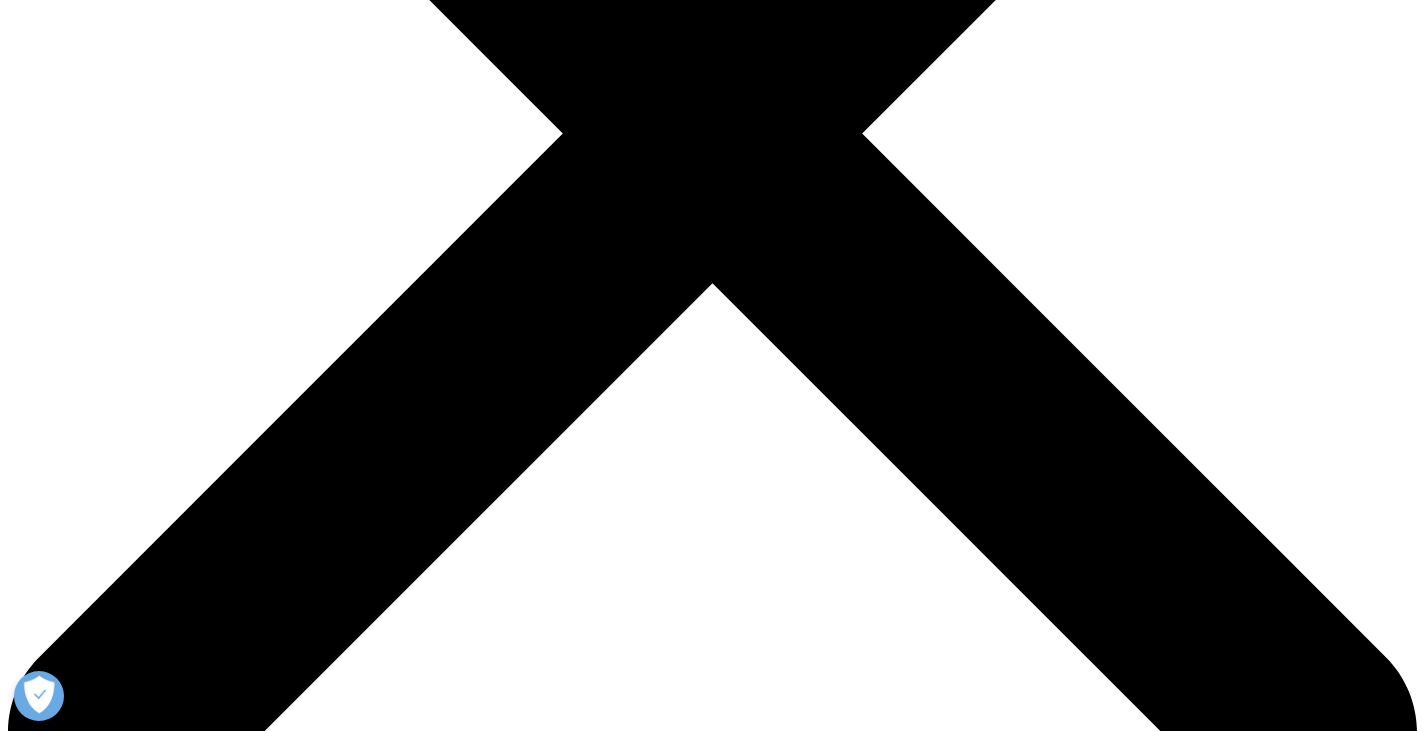 copy on "The life sciences innovation ecosystem has continued to evolve and expand as industry adapts to a complex and dynamic range of geopolitical, technological, and social uncertainties, and investment continues to flow into the sector. Innovative science has also grown in parallel, as evidenced by an increasing proportion of novel therapeutic modalities in clinical trials and by innovative products receiving regulatory approval and reaching patients — with multiple important cell and gene therapy drugs having achieved recent success, alongside new options for historically challenging indications. Despite these advances, improving the efficiency of R&D remains an important objective for biopharmaceutical companies and significant opportunities exist to reduce medicine development times and increase probabilities of success.
This annual trend report from the IQVIA Institute assesses the trends in R&D funding, clinical trial activity, and new drug approvals and launches. It also examines the efficiency and produc..." 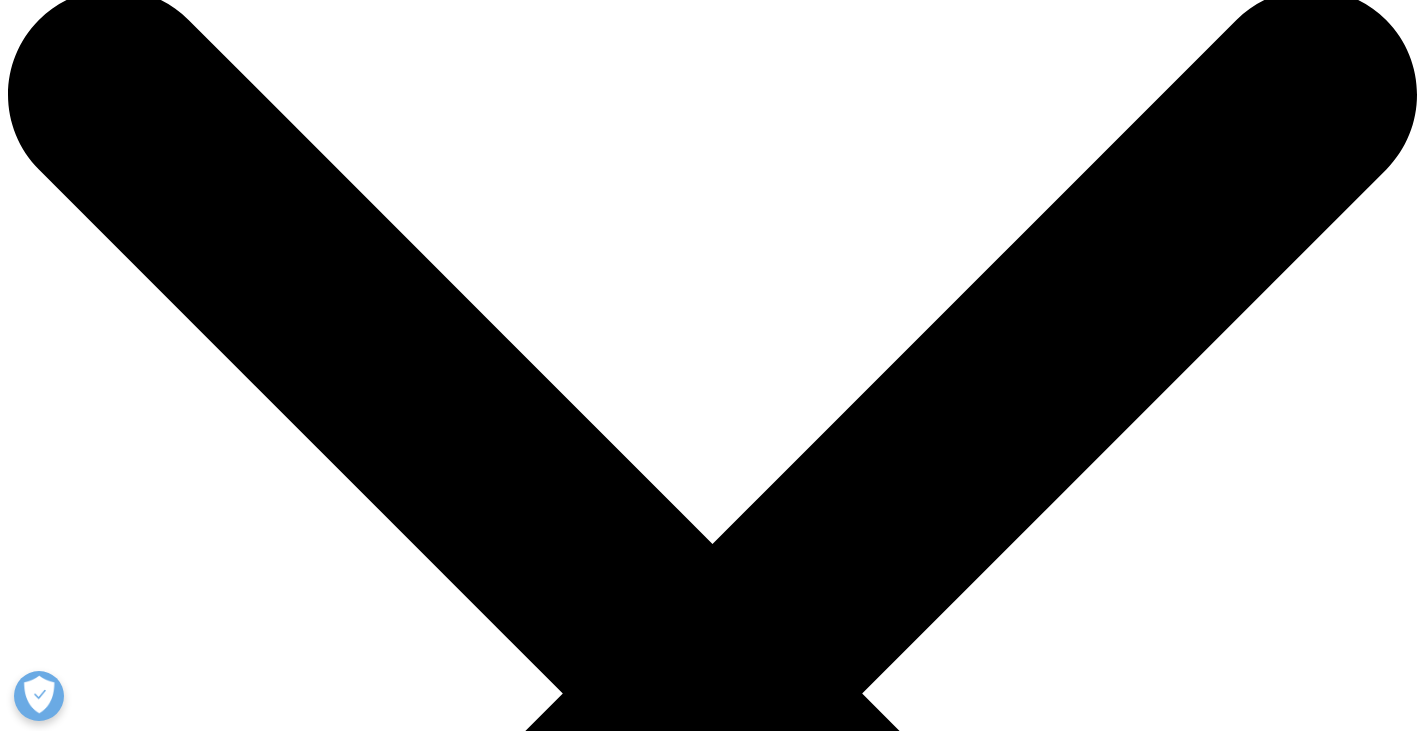 scroll, scrollTop: 0, scrollLeft: 0, axis: both 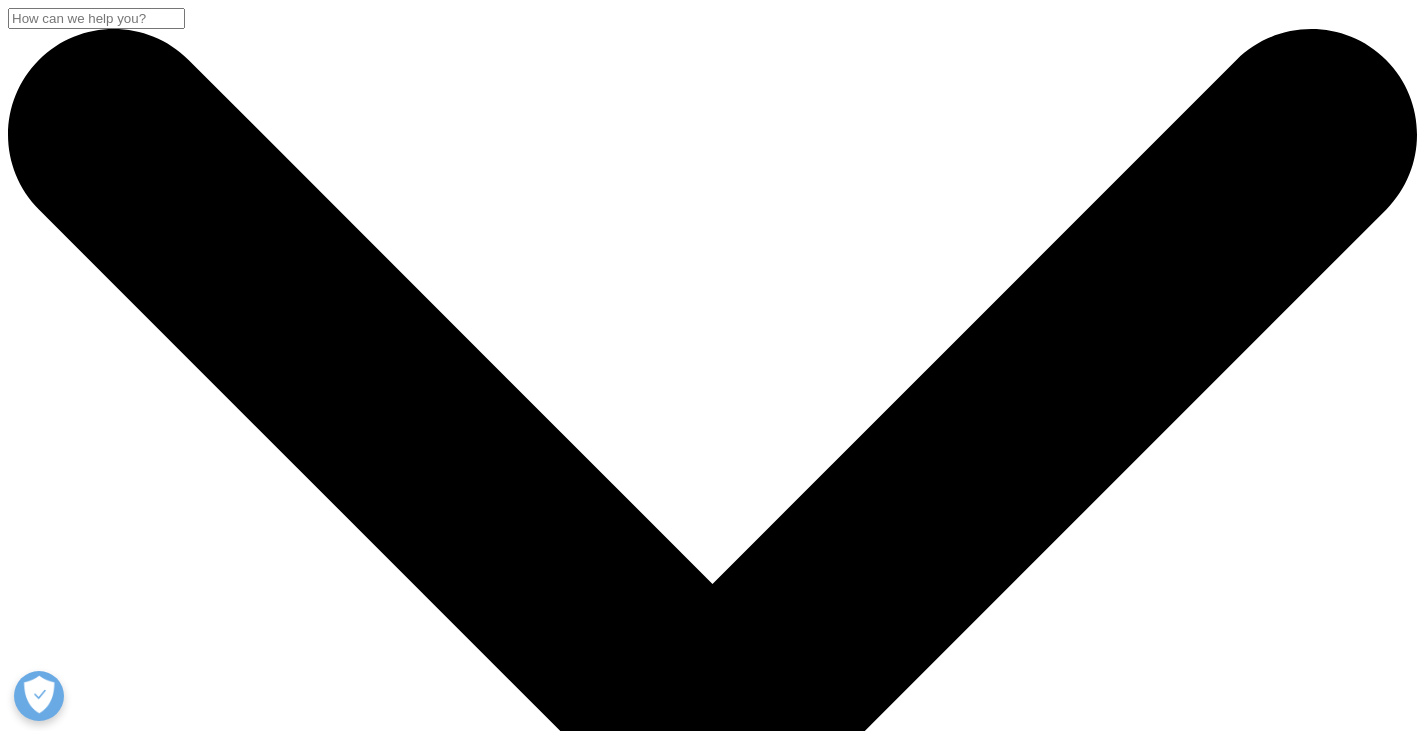 drag, startPoint x: 278, startPoint y: 358, endPoint x: 110, endPoint y: 275, distance: 187.38463 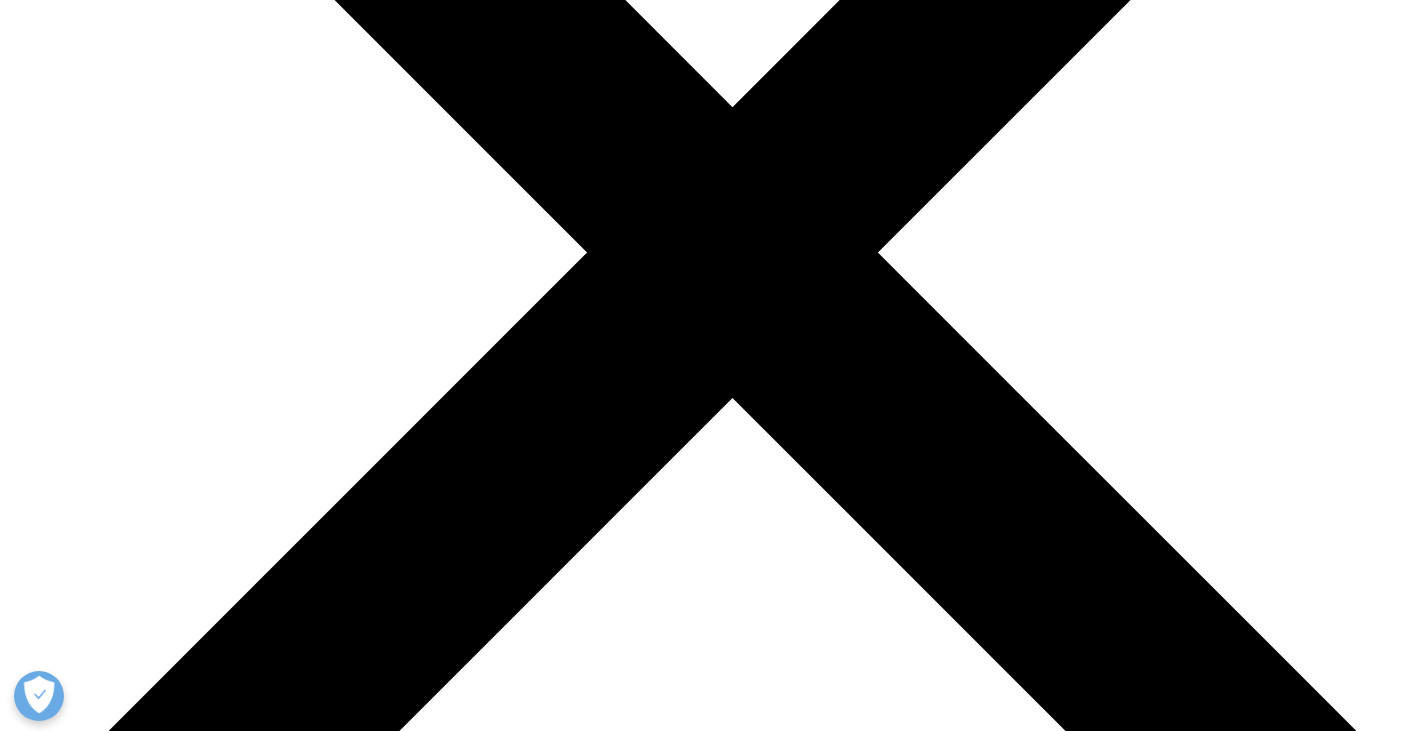 scroll, scrollTop: 6800, scrollLeft: 0, axis: vertical 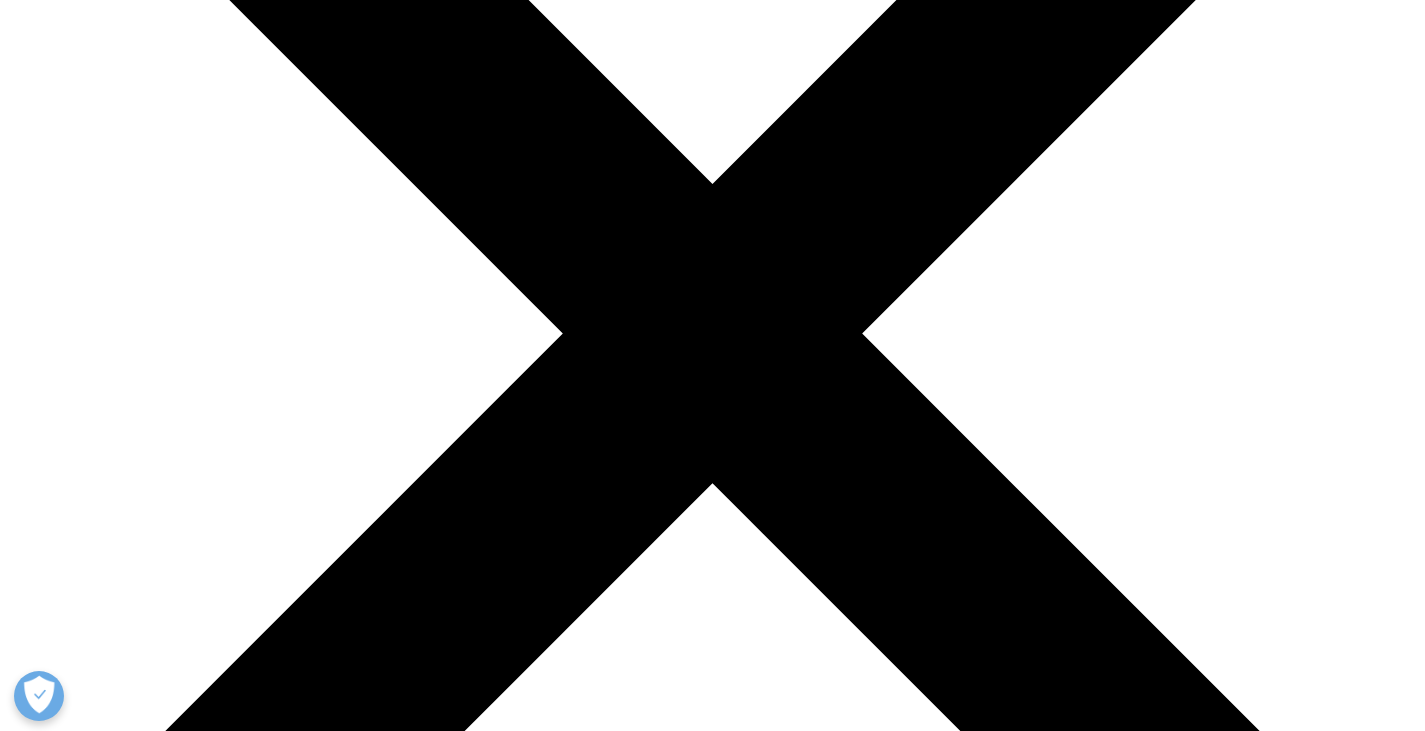 drag, startPoint x: 1147, startPoint y: 478, endPoint x: 714, endPoint y: 481, distance: 433.0104 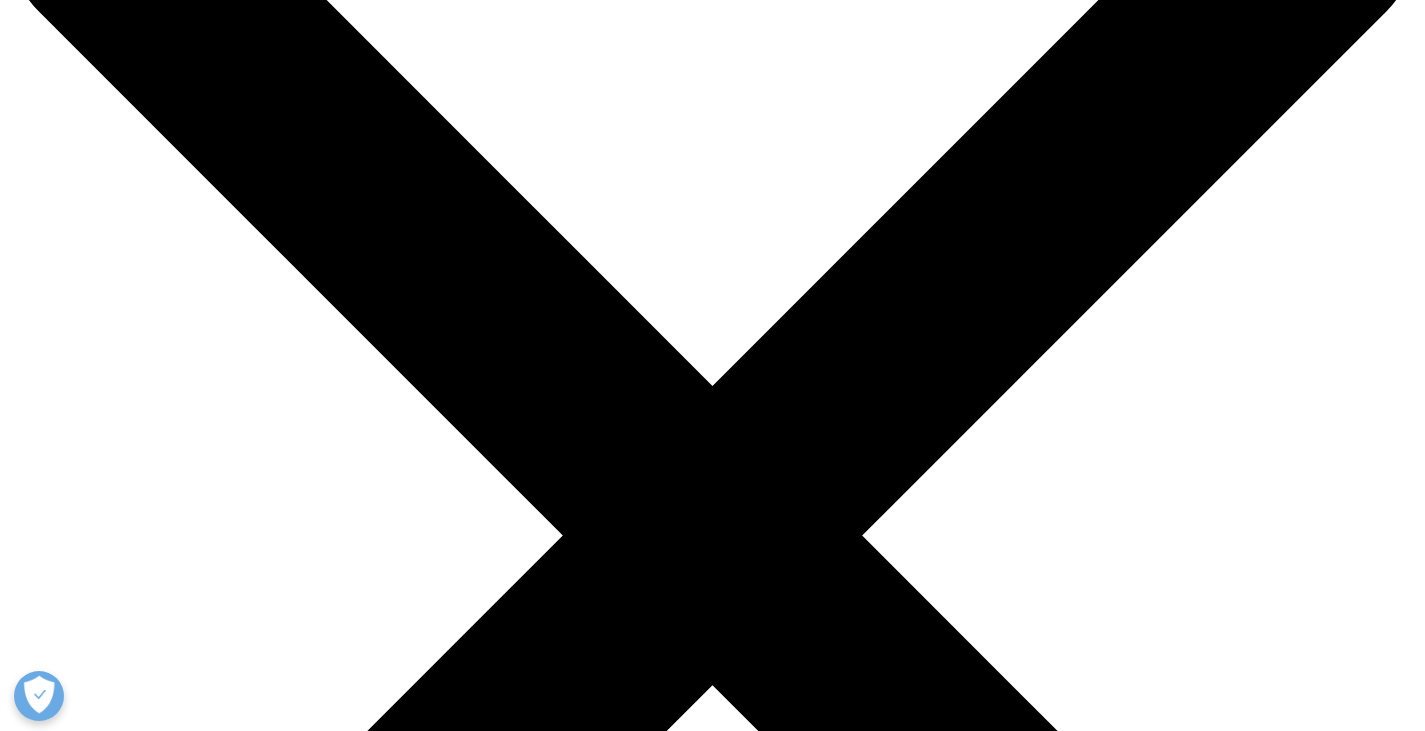 scroll, scrollTop: 0, scrollLeft: 0, axis: both 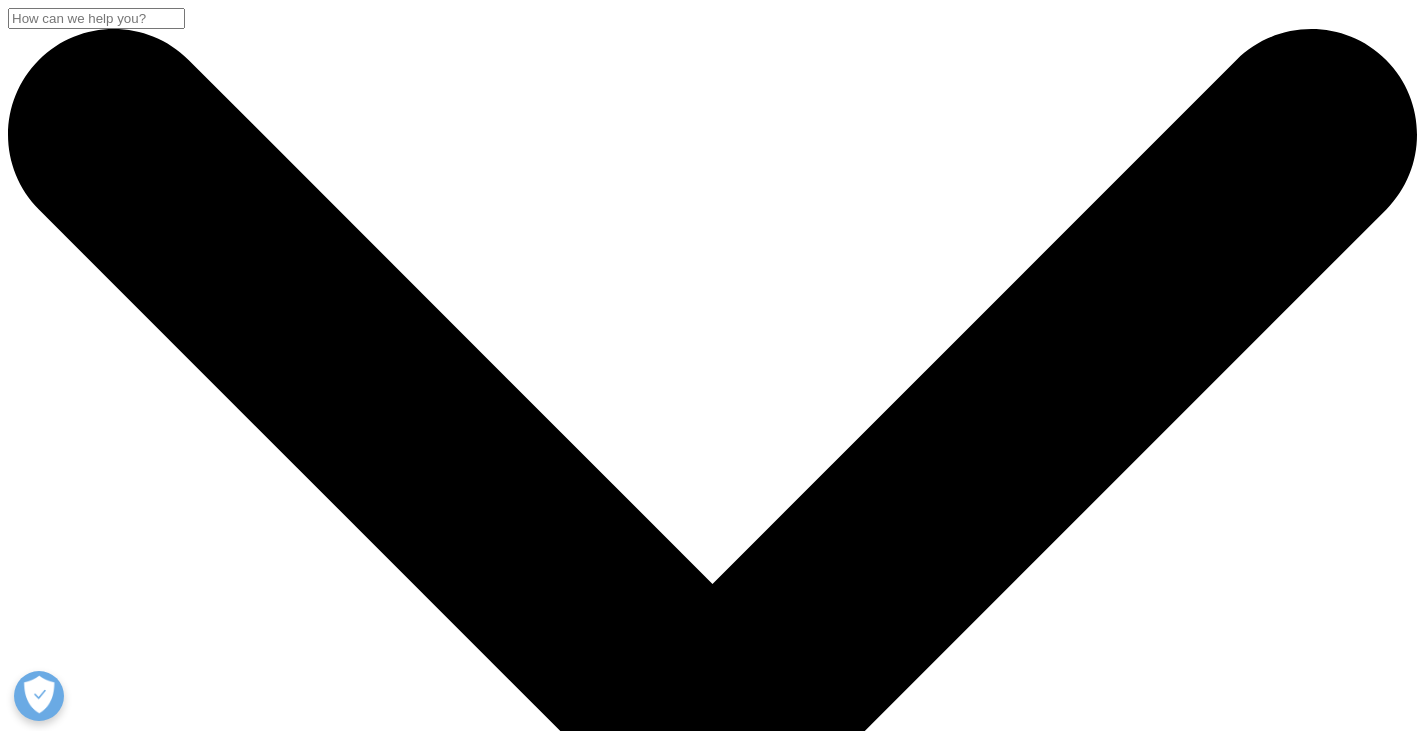 drag, startPoint x: 134, startPoint y: 266, endPoint x: 276, endPoint y: 336, distance: 158.31615 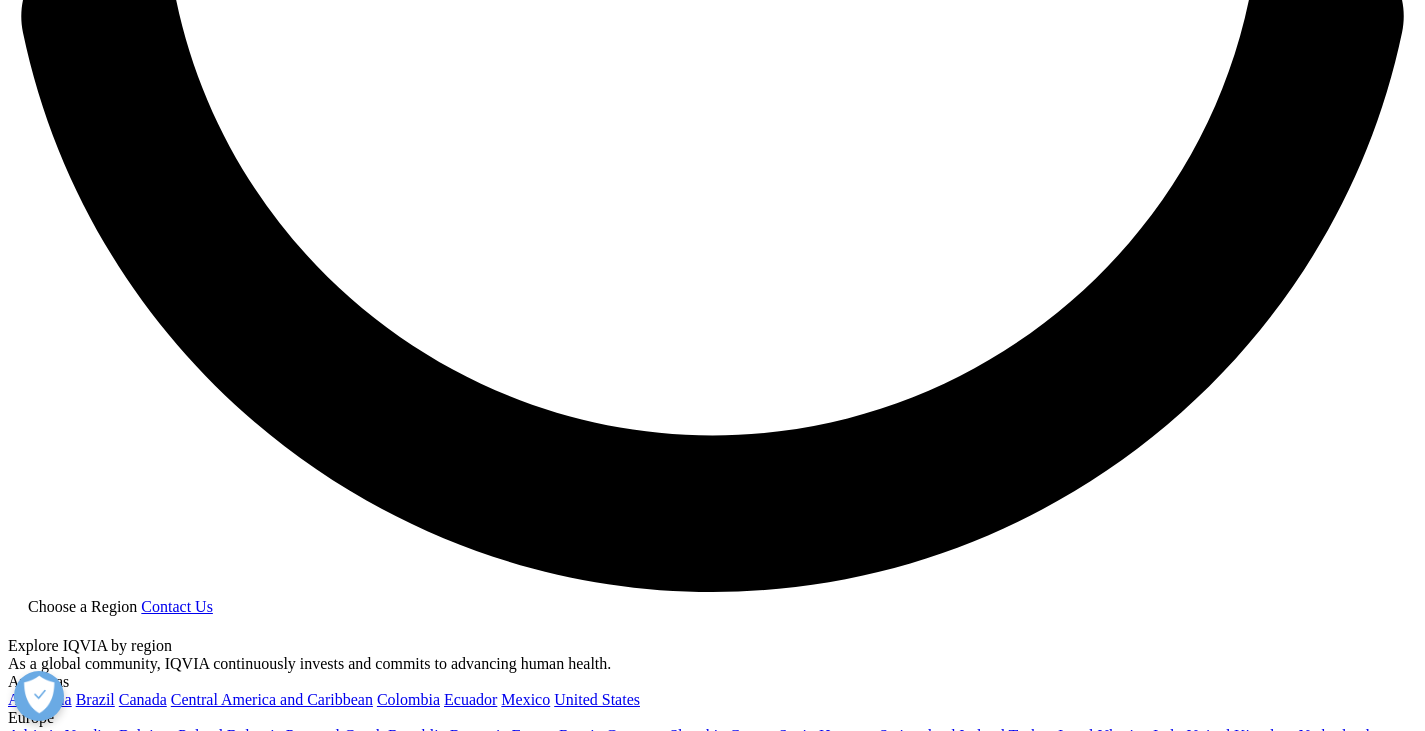 scroll, scrollTop: 3700, scrollLeft: 0, axis: vertical 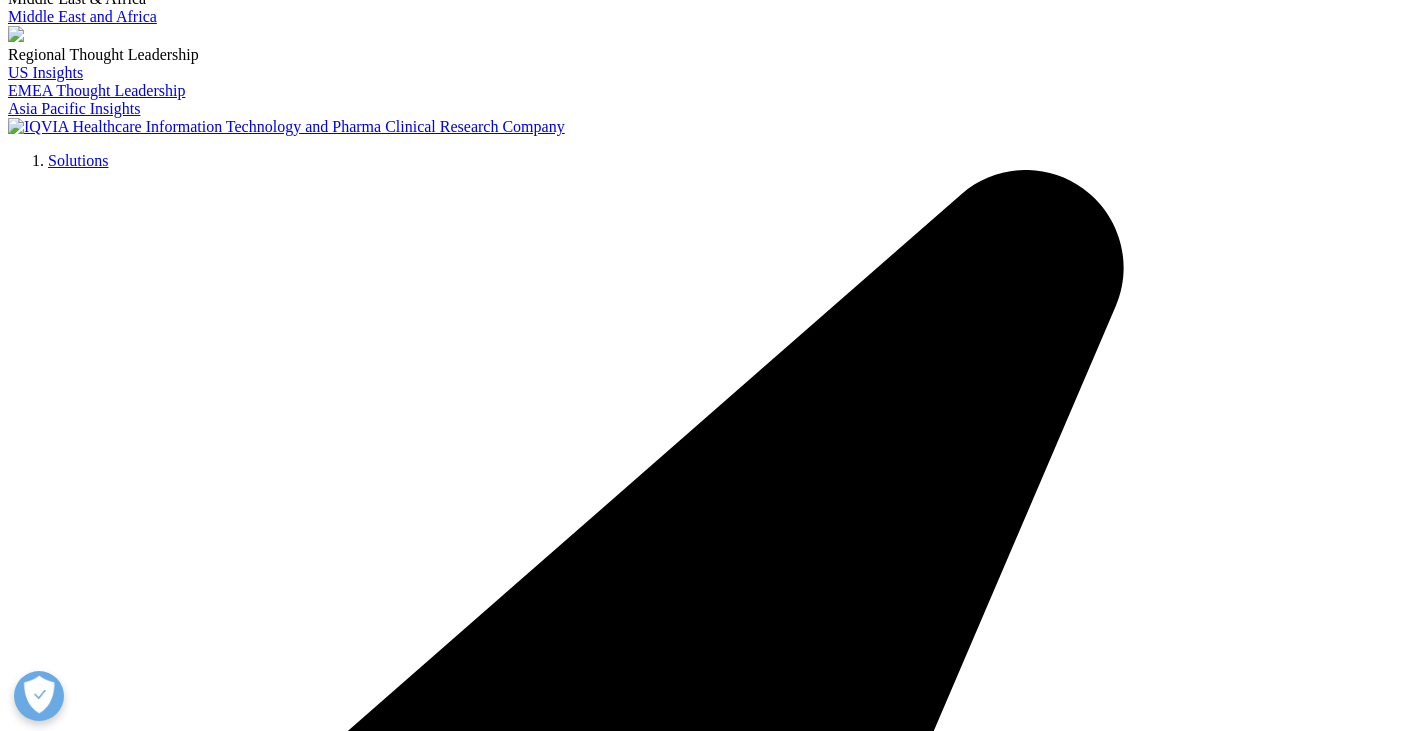 drag, startPoint x: 1121, startPoint y: 388, endPoint x: 333, endPoint y: 443, distance: 789.9171 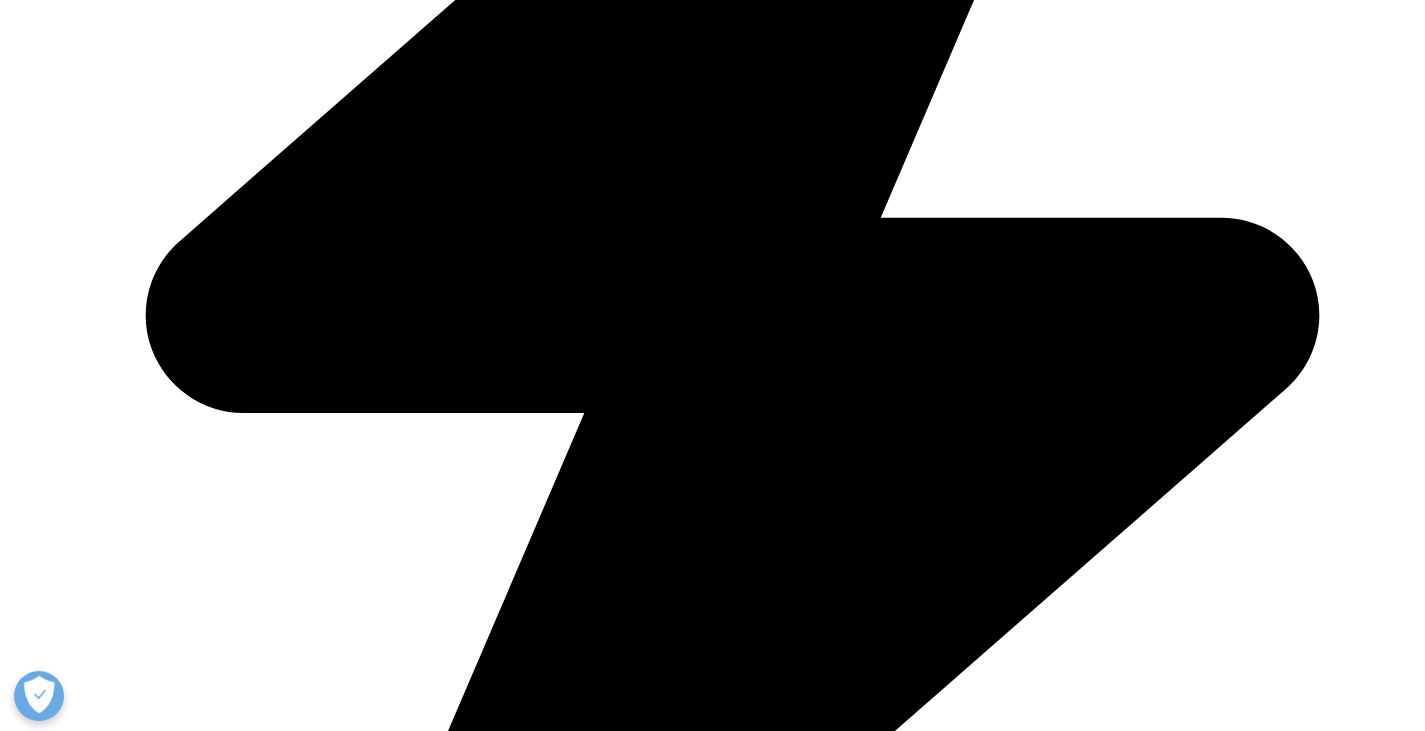 scroll, scrollTop: 900, scrollLeft: 0, axis: vertical 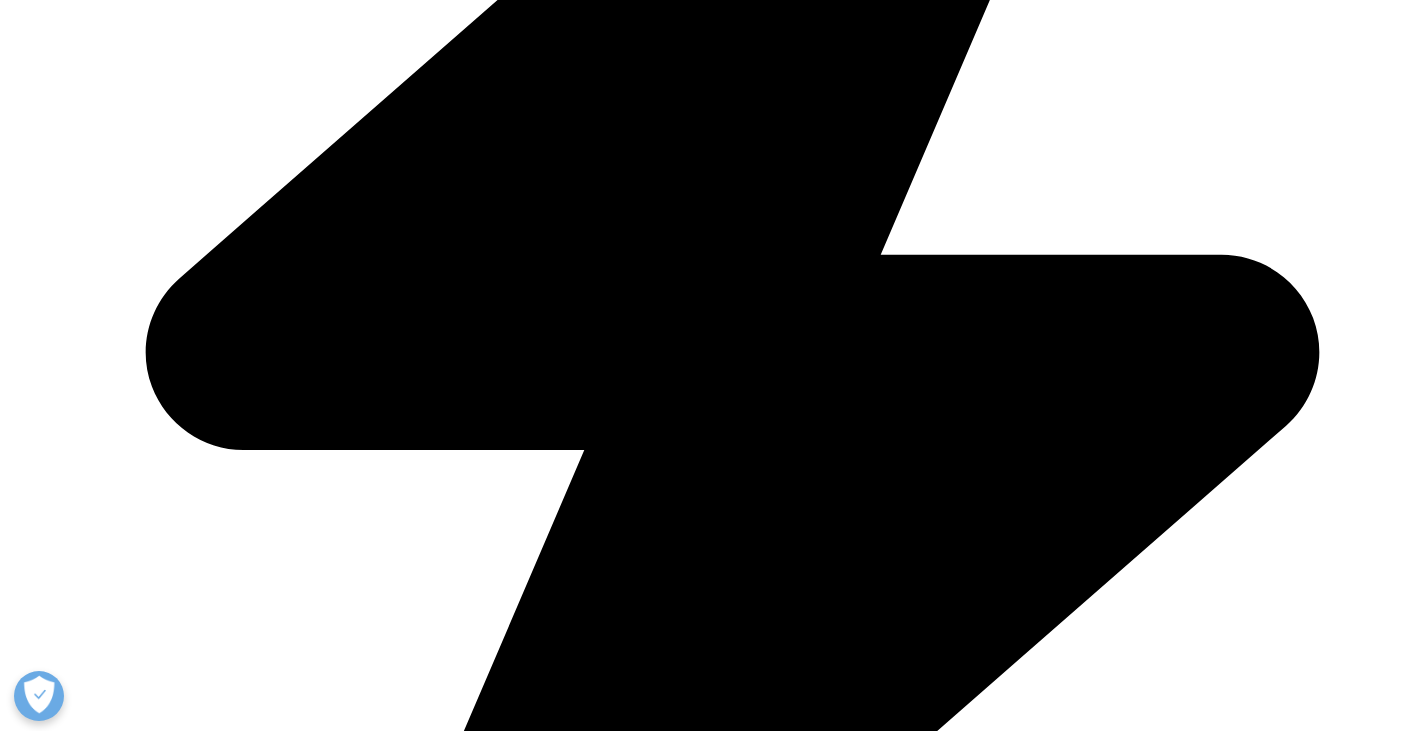 click on "“Increases in funding, normalization of clinical trial starts, stabilization or acceleration of key cycle time drivers, and improvements in late-stage success and clinical productivity — all of which were observed in 2024 — demonstrate meaningful year-on-year progress in biopharmaceutical R&D,” said Murray Aitken, executive director of the IQVIA Institute for Human Data Science. “Although geopolitical, economic and other external ecosystem factors are increasing pressure on innovators, effective application of a range of productivity enablers has had a positive impact on the efficiency of clinical development.”" at bounding box center (712, 17323) 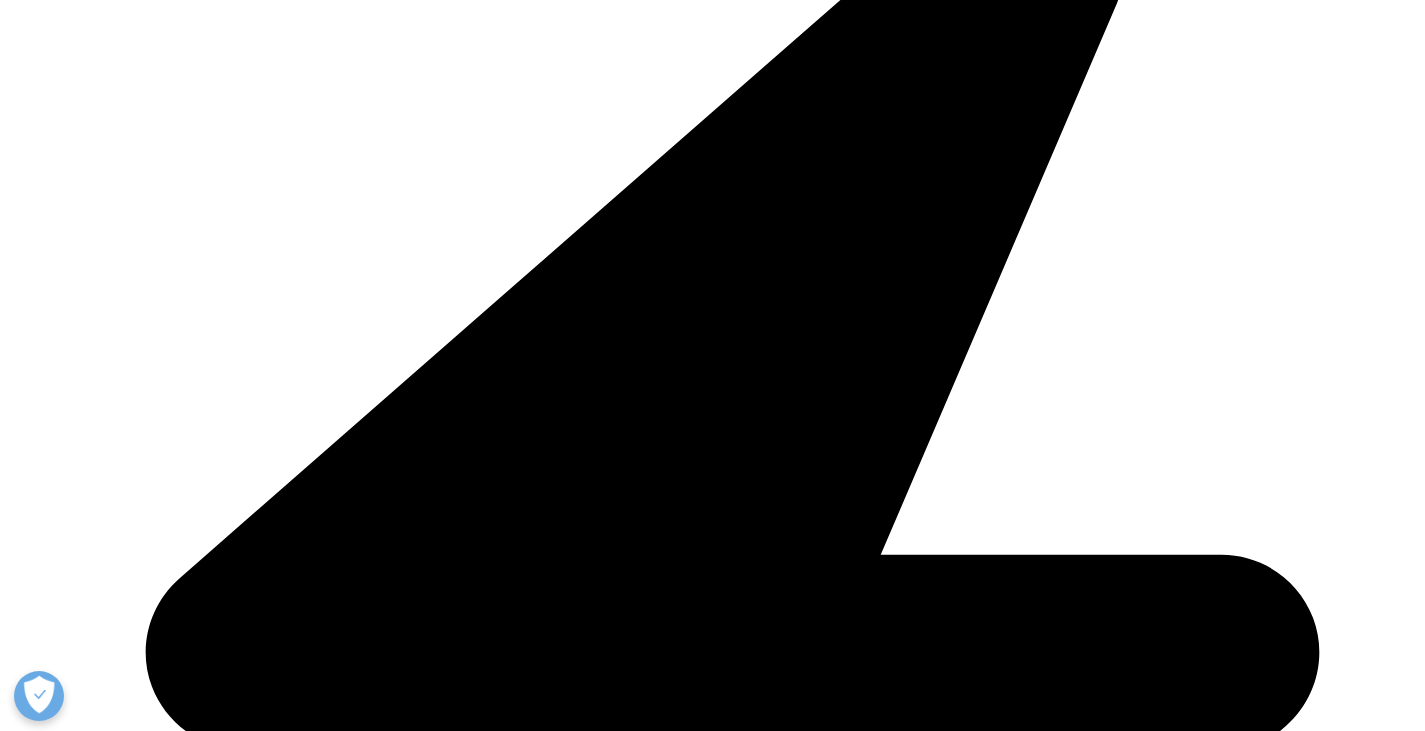 scroll, scrollTop: 400, scrollLeft: 0, axis: vertical 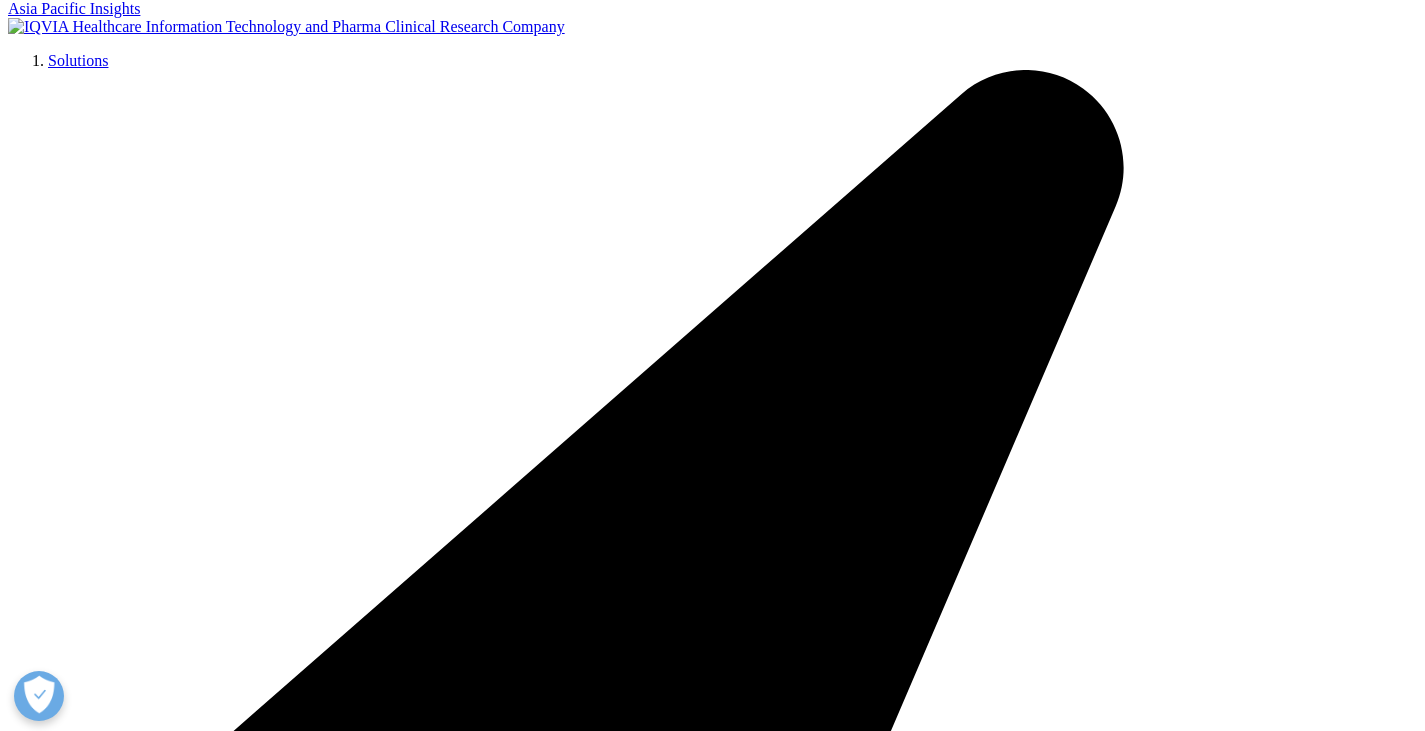 drag, startPoint x: 1116, startPoint y: 277, endPoint x: 292, endPoint y: 354, distance: 827.5899 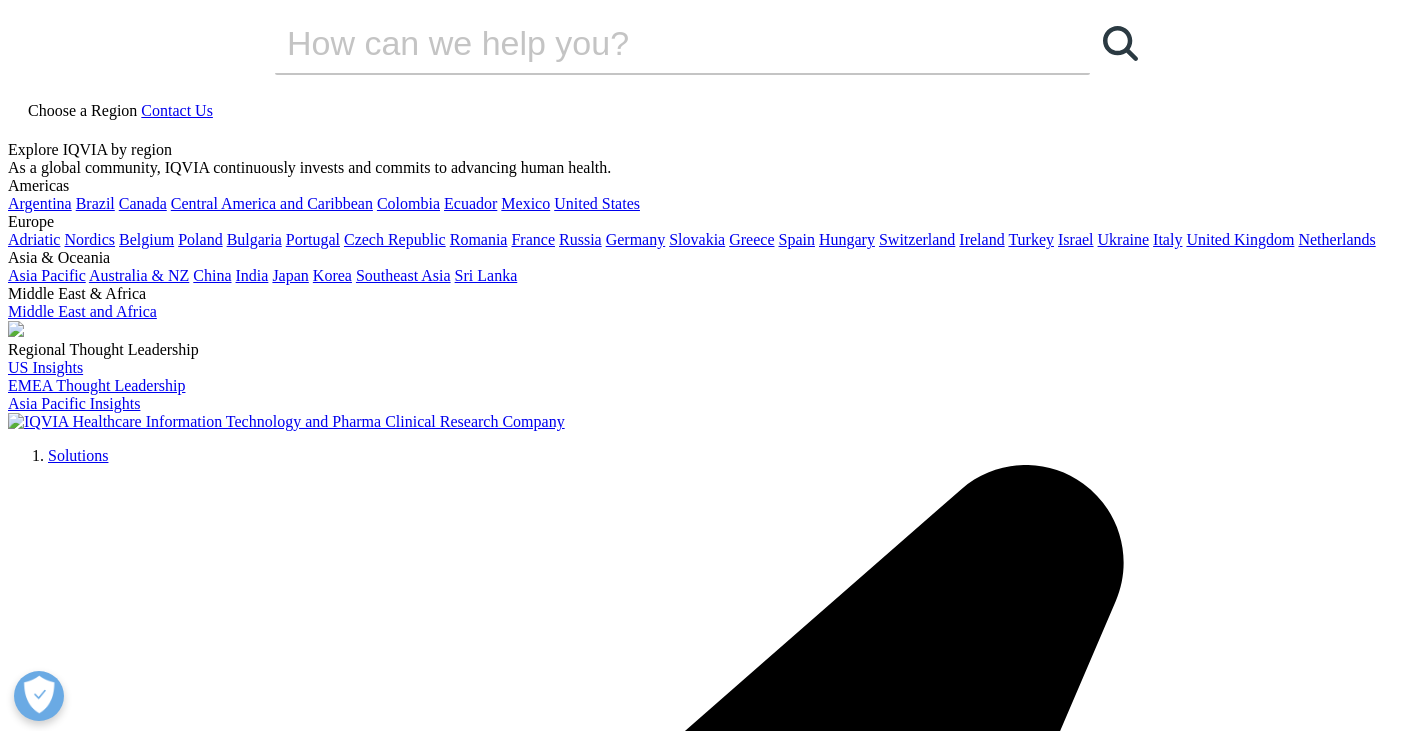 scroll, scrollTop: 0, scrollLeft: 0, axis: both 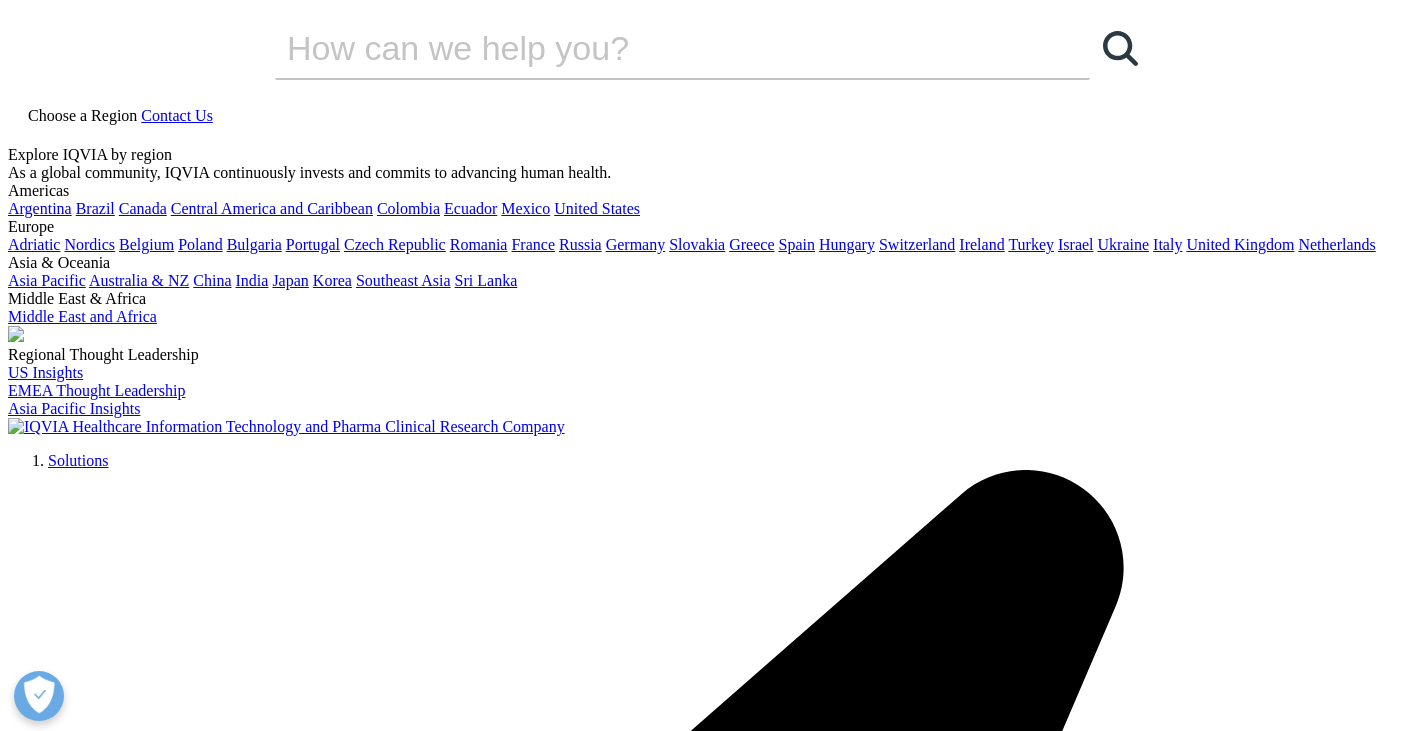 drag, startPoint x: 124, startPoint y: 268, endPoint x: 959, endPoint y: 428, distance: 850.19116 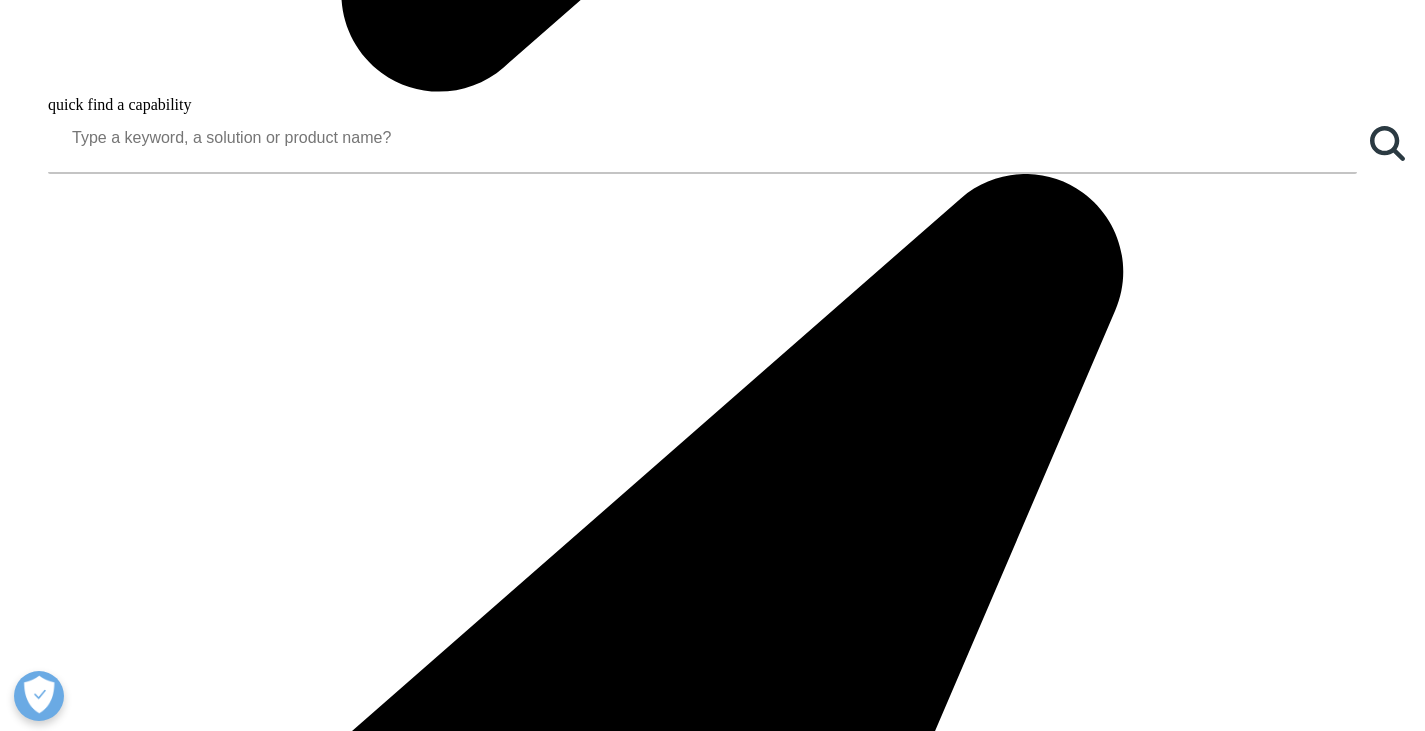 scroll, scrollTop: 1800, scrollLeft: 0, axis: vertical 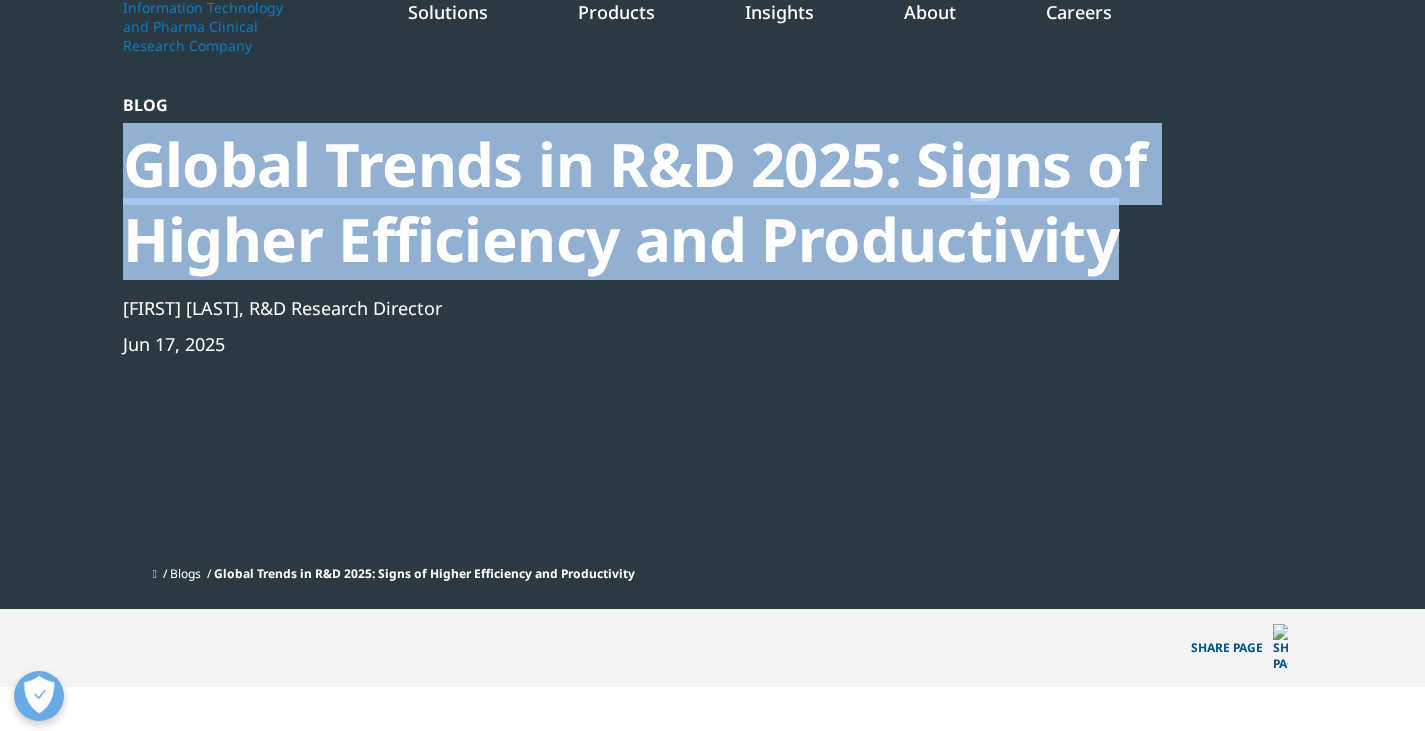 drag, startPoint x: 131, startPoint y: 165, endPoint x: 1169, endPoint y: 230, distance: 1040.0332 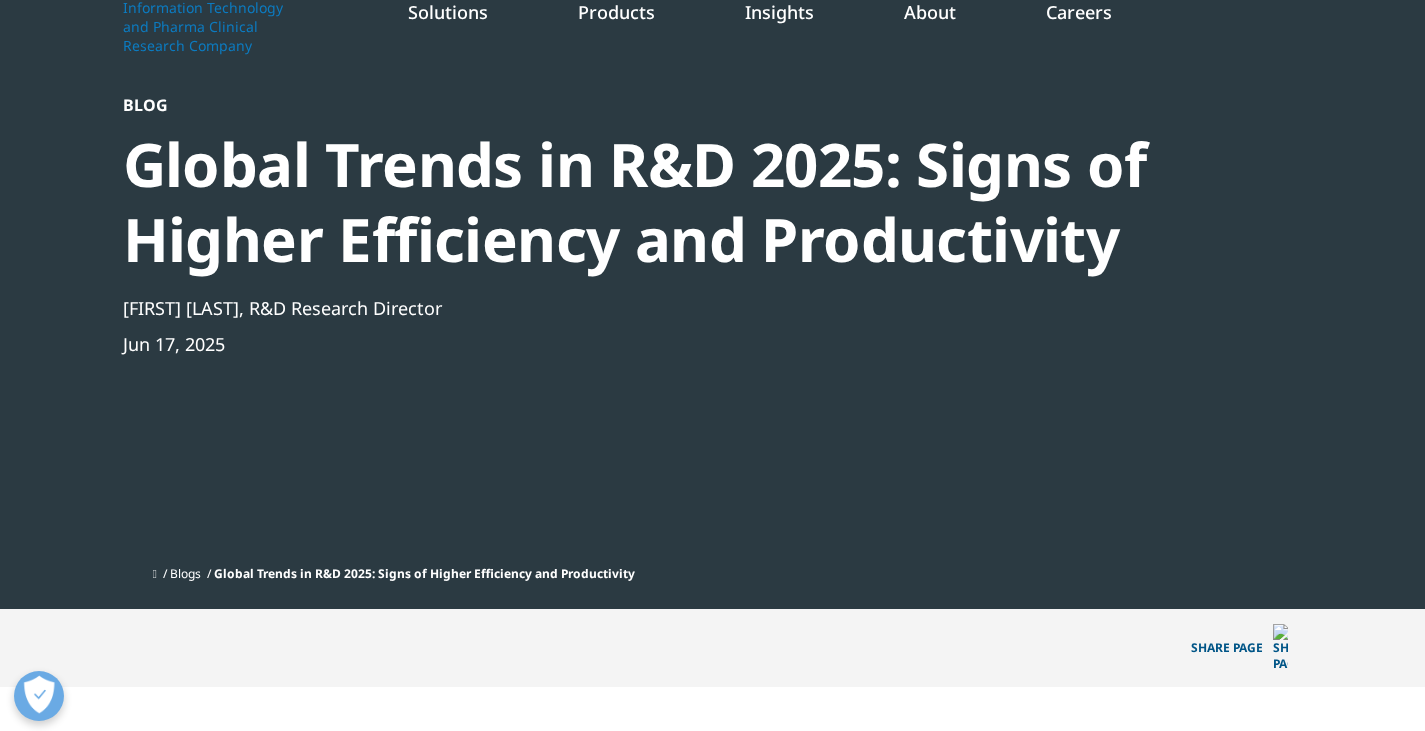 click on "Earlier this year, the IQVIA Institute for Human Data Science released  Global Trends in R&D 2025  — our annual analysis of trends in R&D funding, clinical trial activity, new drug approvals and launches, and productivity.
Among the top-line findings: many signals are positive.
For starters, it was the second consecutive year of higher biopharma funding, with growth contributions coming from IPOs, follow-on funding, and other public and private sources. Aside from the 2020 and 2021 heights seen during the pandemic, funding reached a 10-year high of $102 billion in 2024. That represents a substantial increase over the 2023 figure of $71 billion.
Additionally, clinical trial start volumes have fully returned to pre-pandemic levels as priorities have continued to shift. The total volume of clinical trial starts in 2024 hit 5,318 — a number remarkably similar to the 5,316 pre-pandemic count in 2019 and slightly above the 5,302 total of 2023." at bounding box center (712, 1703) 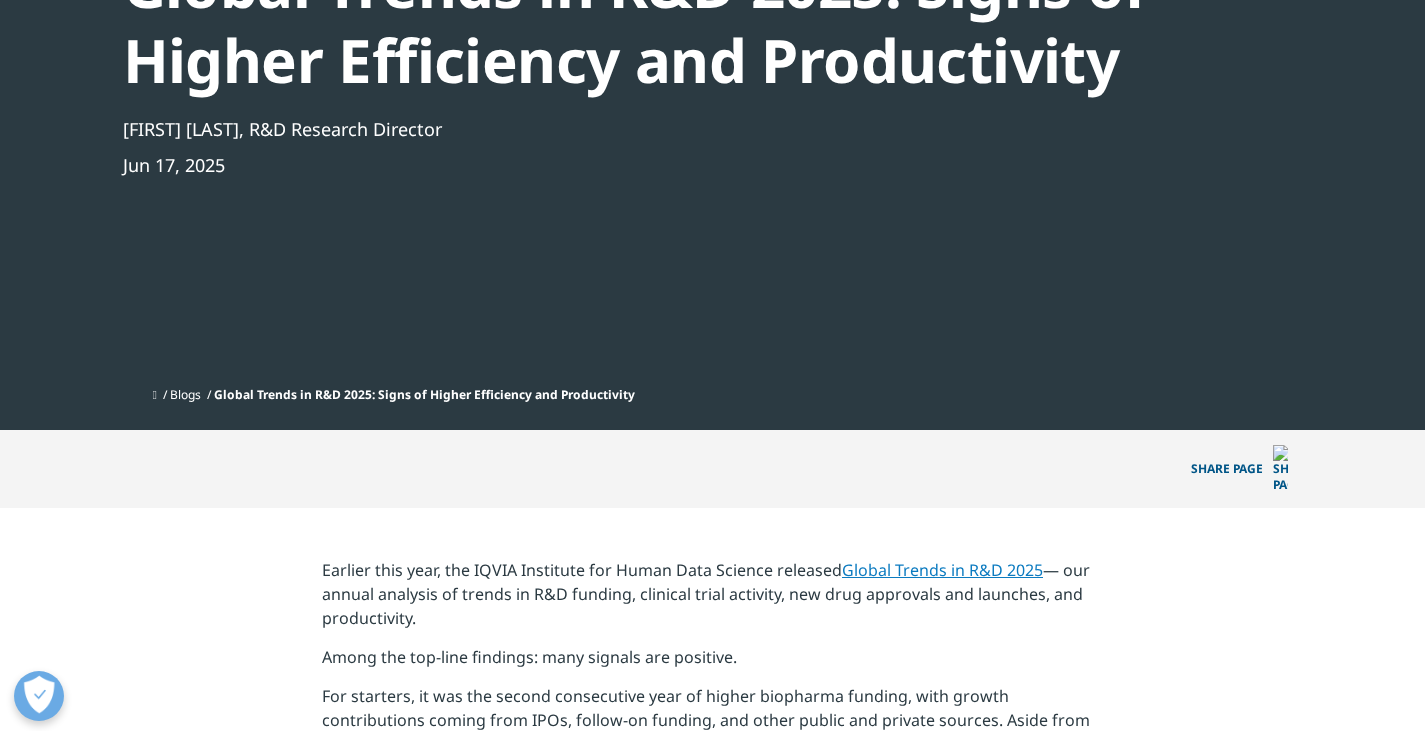 scroll, scrollTop: 300, scrollLeft: 0, axis: vertical 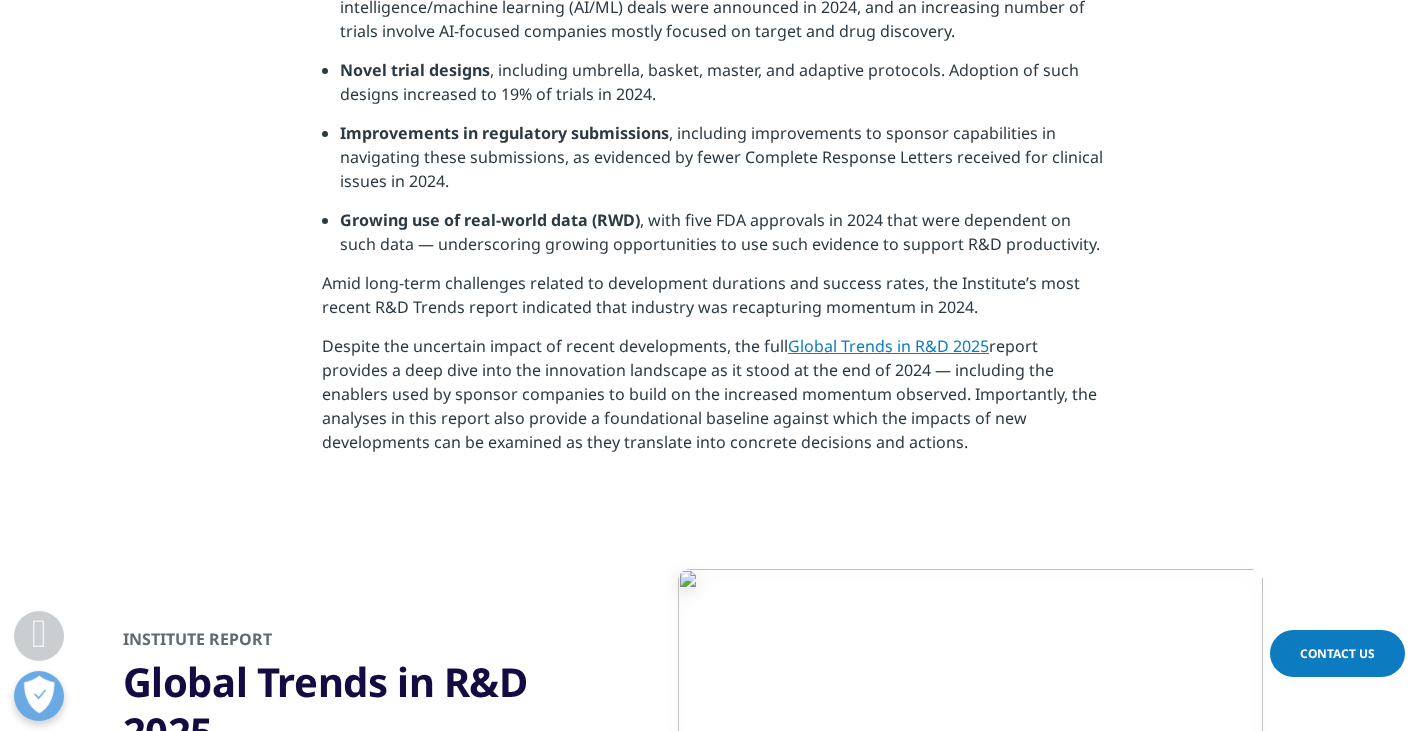 drag, startPoint x: 321, startPoint y: 523, endPoint x: 1073, endPoint y: 407, distance: 760.8942 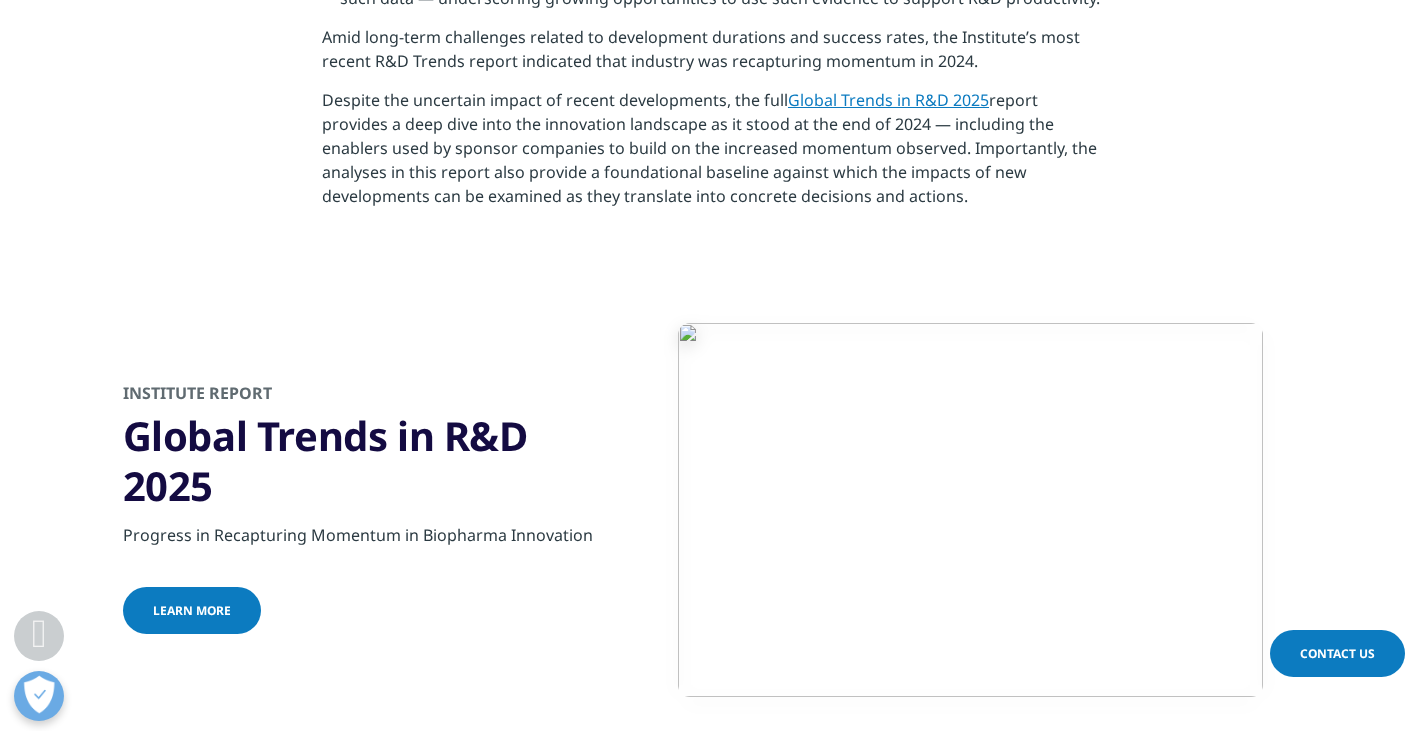 scroll, scrollTop: 2600, scrollLeft: 0, axis: vertical 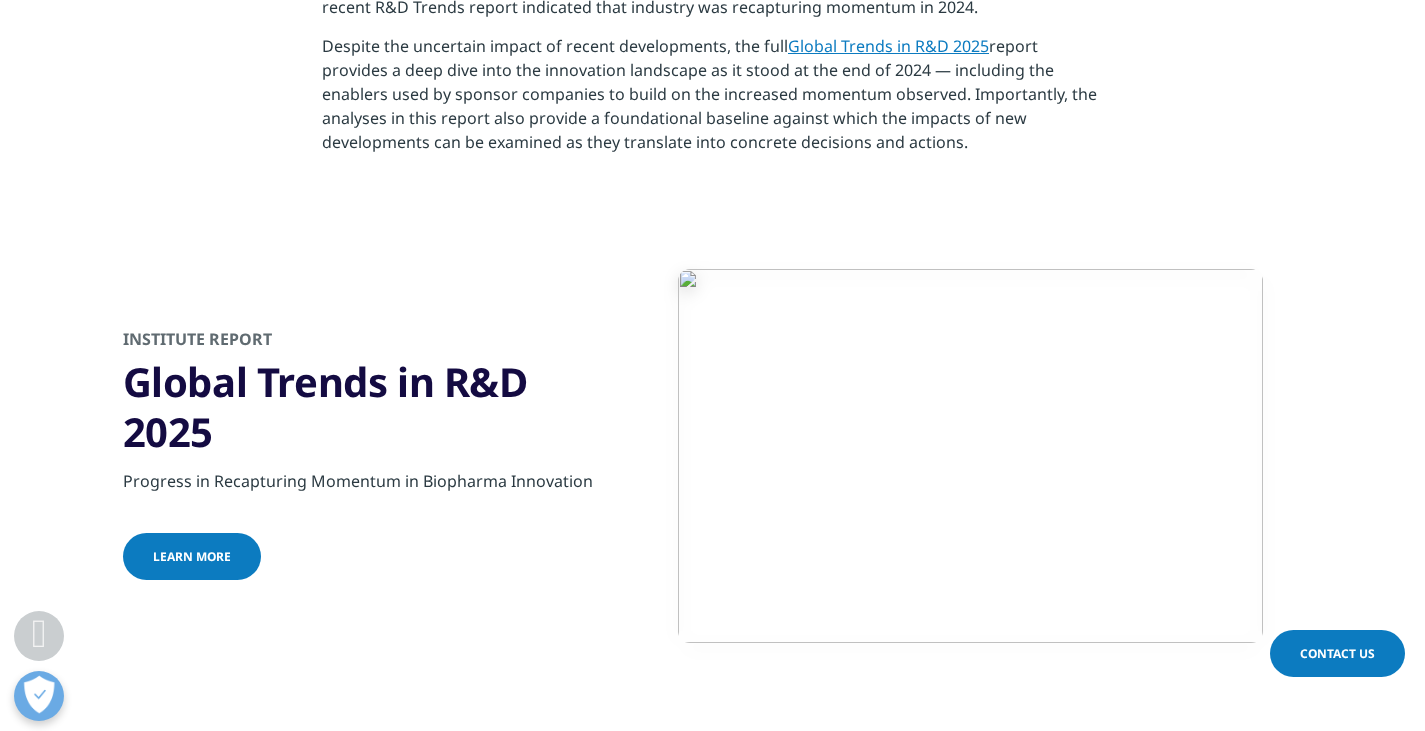 click on "Global Trends in R&D 2025: Briefing
Video Player is loading. Play Video Play Skip Backward Skip Forward Mute Current Time  0:00 / Duration  11:58 Loaded :  1.37% 00:00 Stream Type  LIVE Seek to live, currently behind live LIVE Remaining Time  - 11:58   1x Playback Rate Chapters Chapters Descriptions descriptions off , selected Captions captions settings , opens captions settings dialog captions off , selected Audio Track en (Main) , selected Share Picture-in-Picture Fullscreen This is a modal window. Beginning of dialog window. Escape will cancel and close the window. Text Color White Black Red Green Blue Yellow Magenta Cyan Opacity Opaque Semi-Transparent Text Background Color Black White Red Green Blue Yellow Magenta Cyan Opacity Opaque Semi-Transparent Transparent Caption Area Background Color Black White Red Green Blue Yellow Magenta Cyan Opacity Transparent Semi-Transparent Opaque Font Size" at bounding box center [712, 1105] 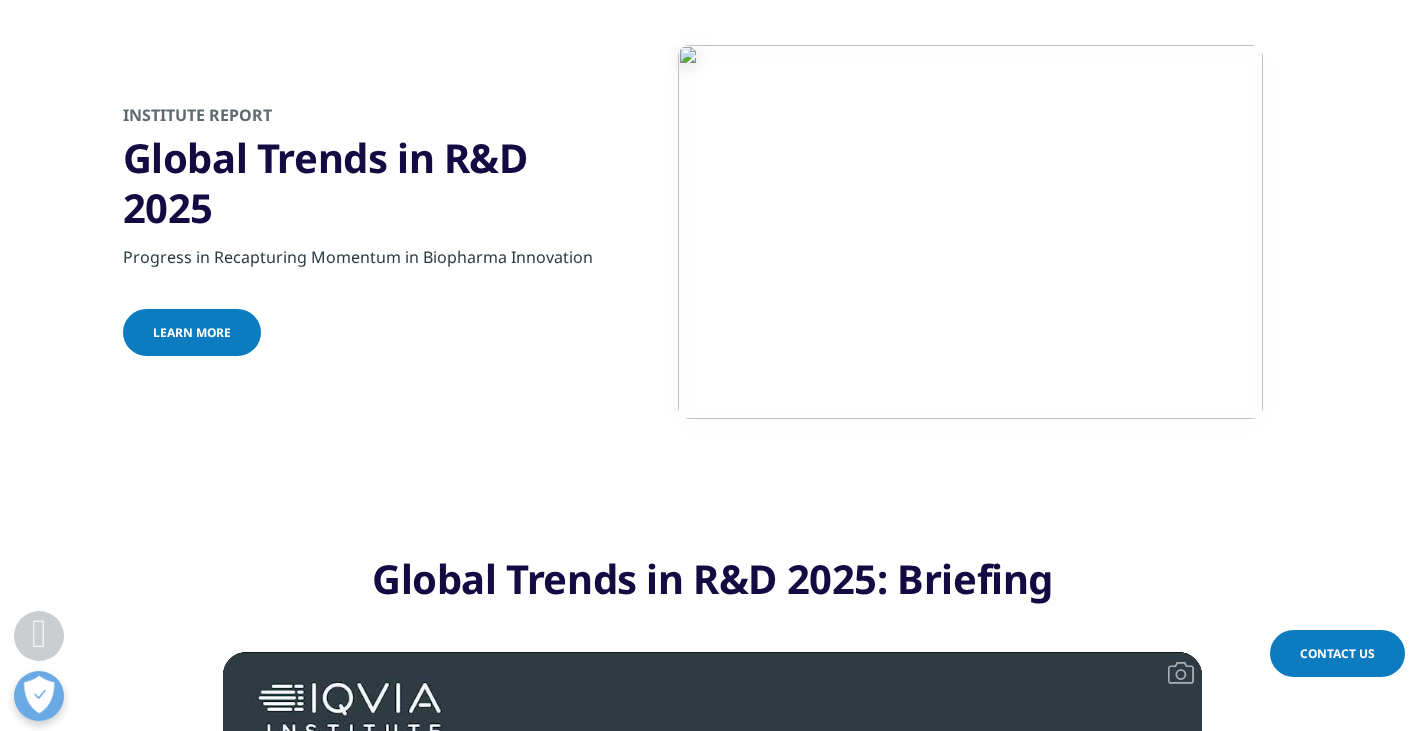 scroll, scrollTop: 2800, scrollLeft: 0, axis: vertical 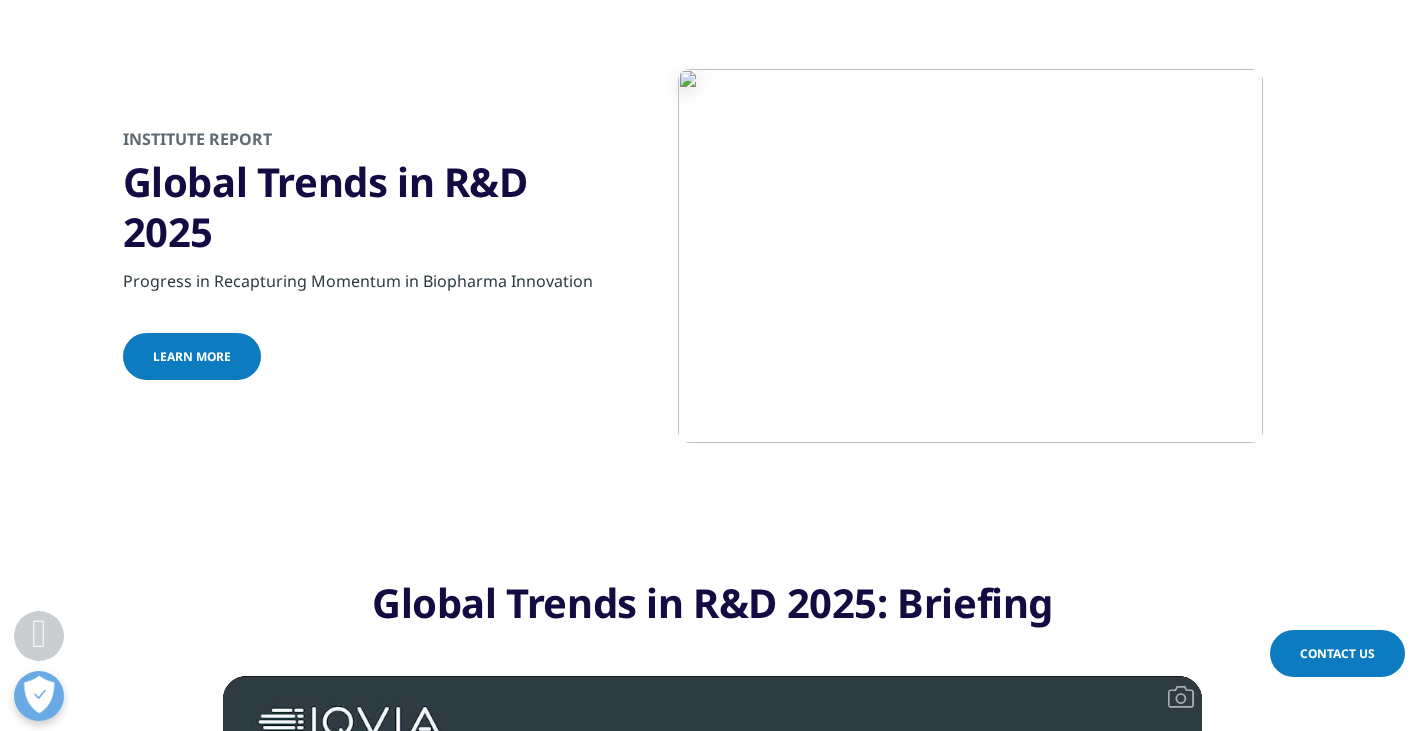 click on "Learn more" at bounding box center [192, 356] 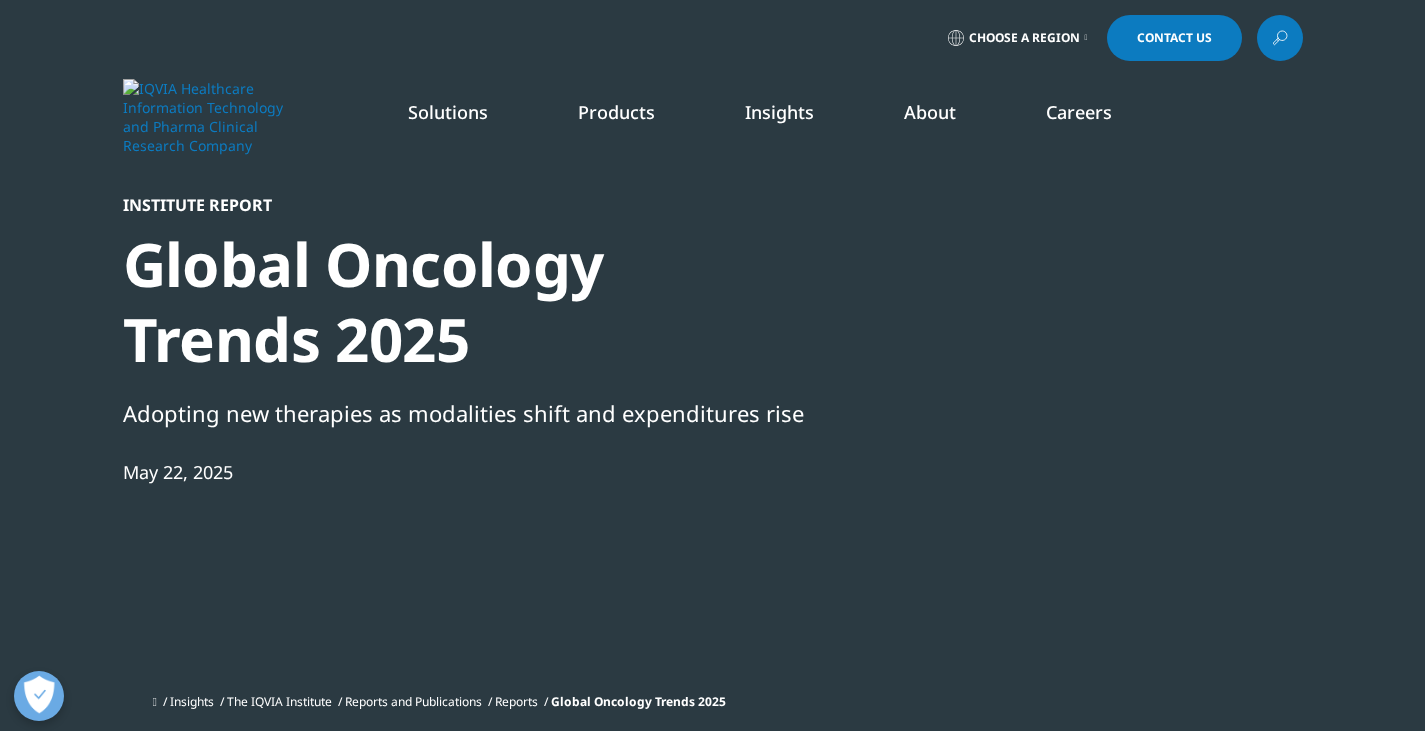 scroll, scrollTop: 0, scrollLeft: 0, axis: both 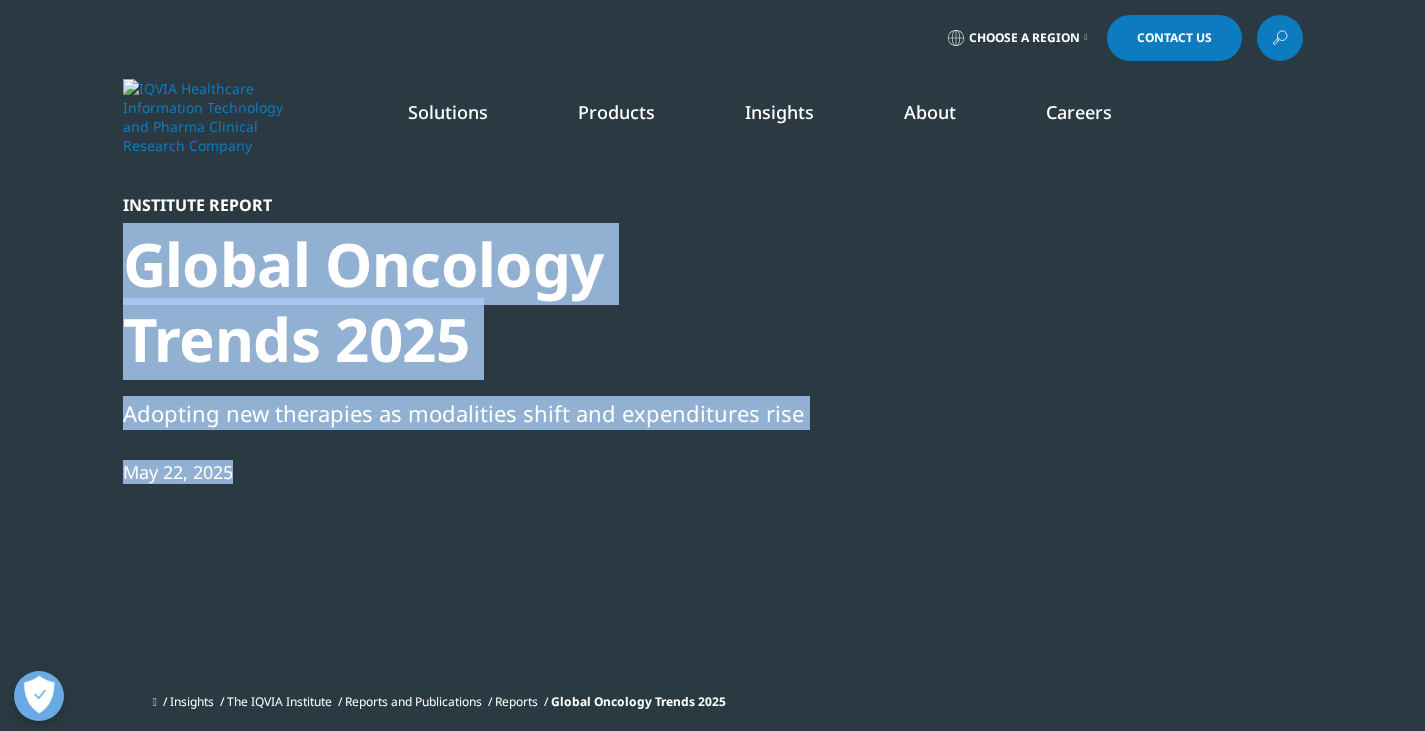drag, startPoint x: 132, startPoint y: 259, endPoint x: 809, endPoint y: 432, distance: 698.7546 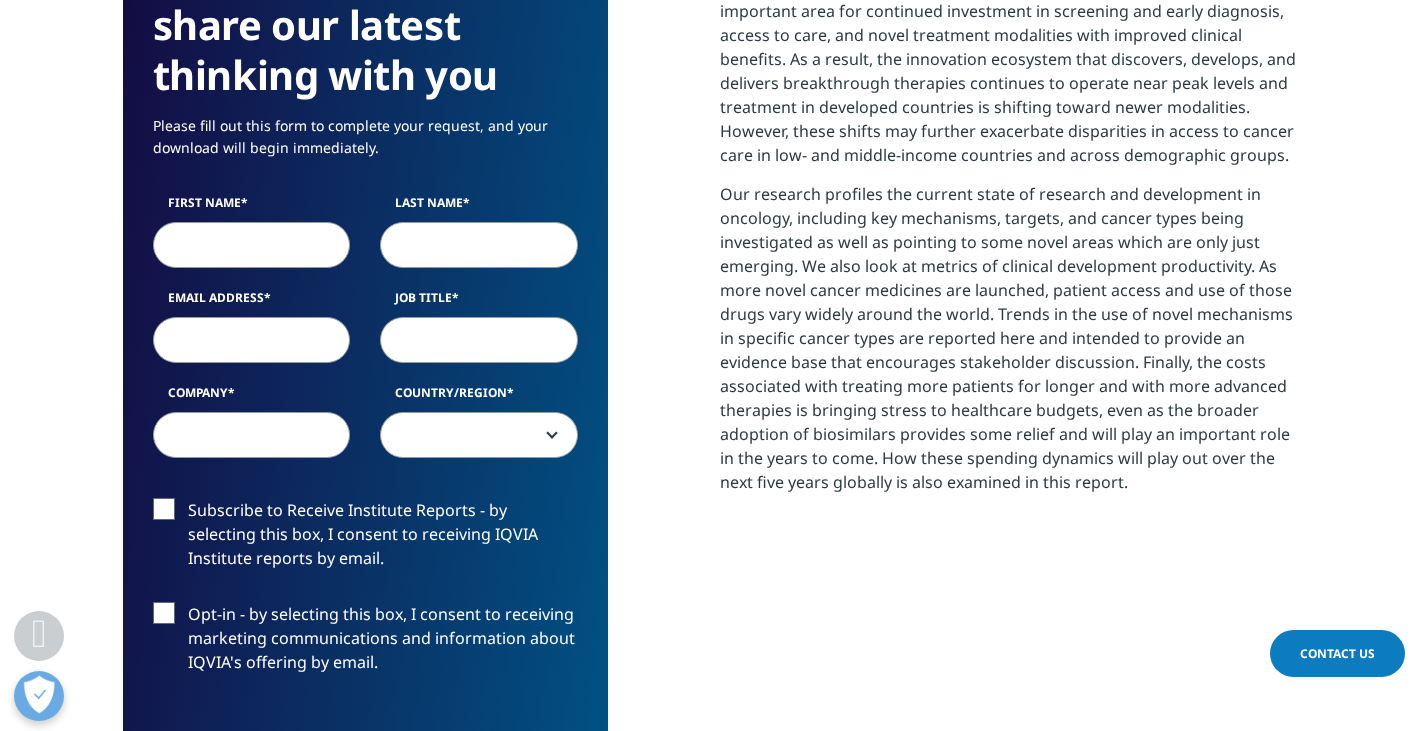 scroll, scrollTop: 1000, scrollLeft: 0, axis: vertical 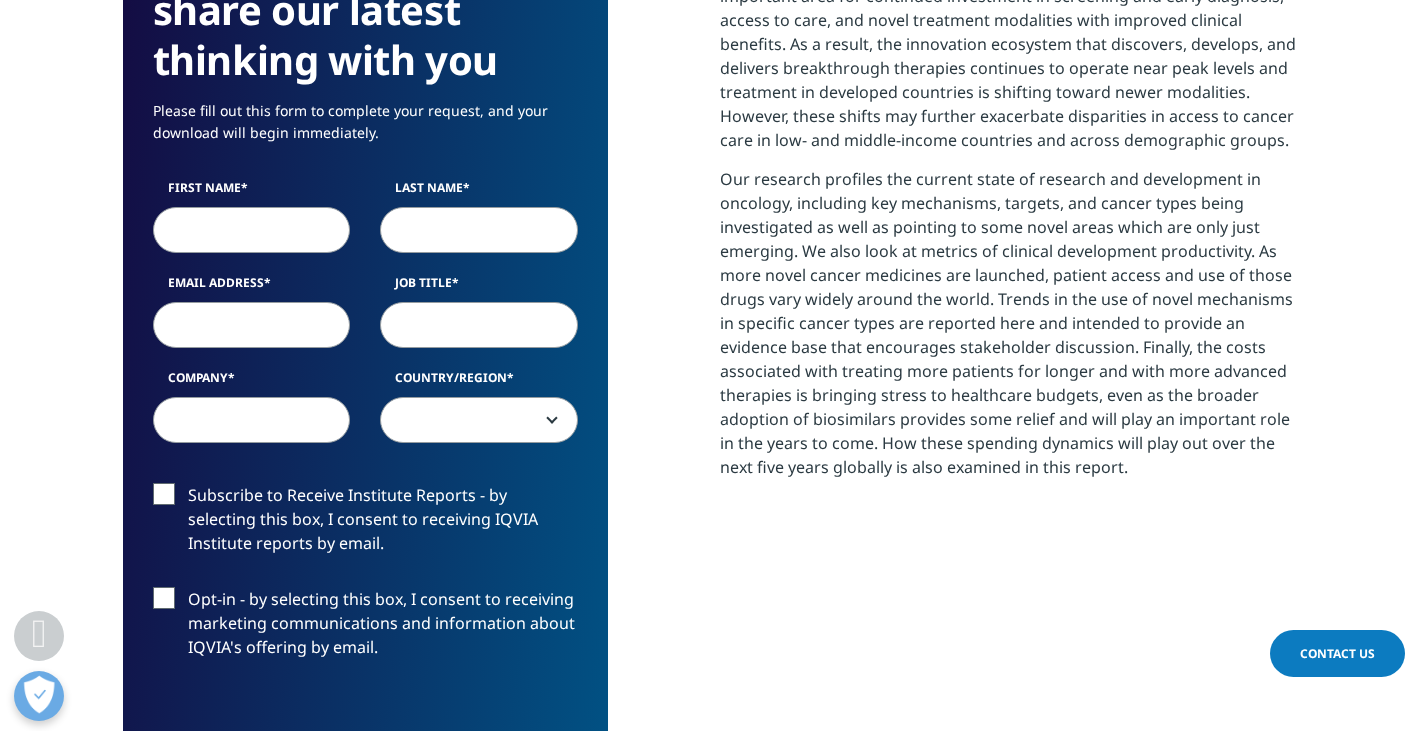 drag, startPoint x: 1286, startPoint y: 523, endPoint x: 1244, endPoint y: 511, distance: 43.68066 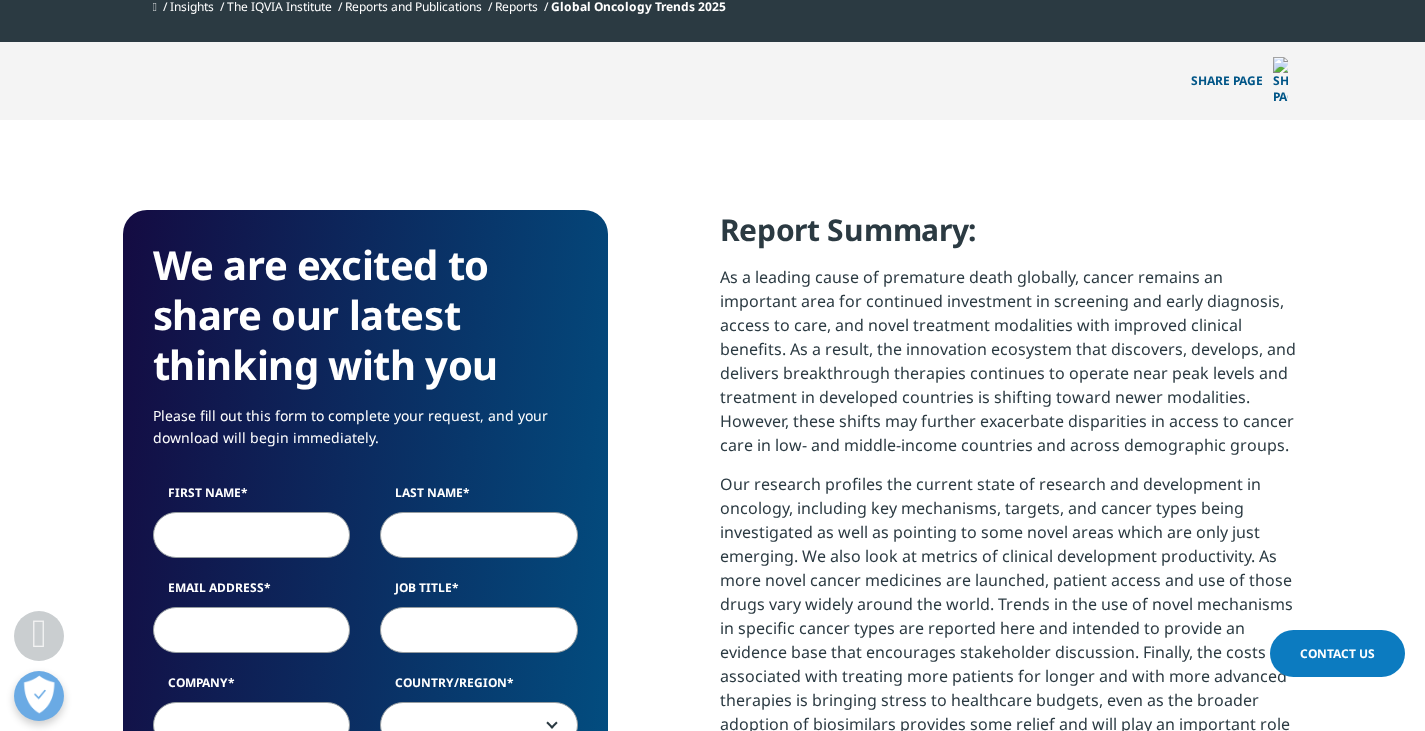 scroll, scrollTop: 500, scrollLeft: 0, axis: vertical 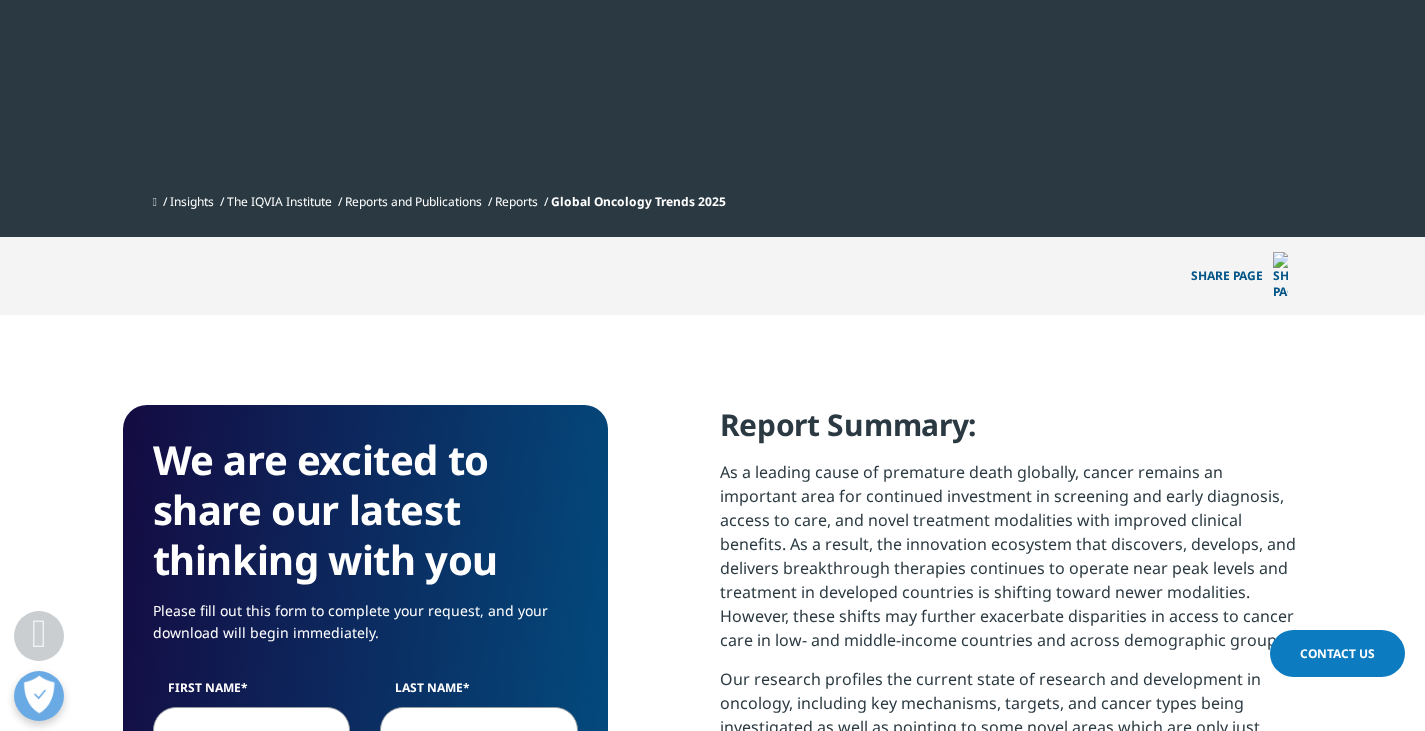 click on "Report Summary:" at bounding box center (1011, 432) 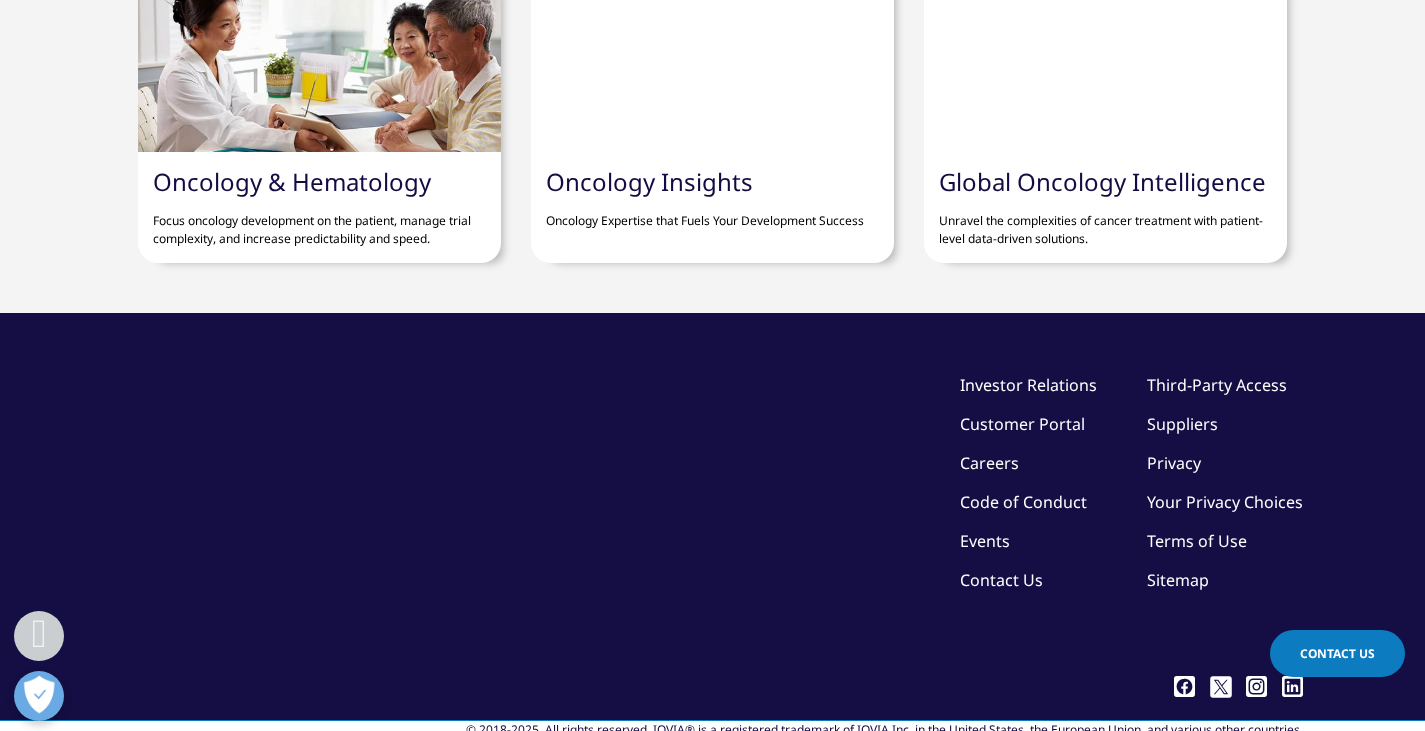 scroll, scrollTop: 6800, scrollLeft: 0, axis: vertical 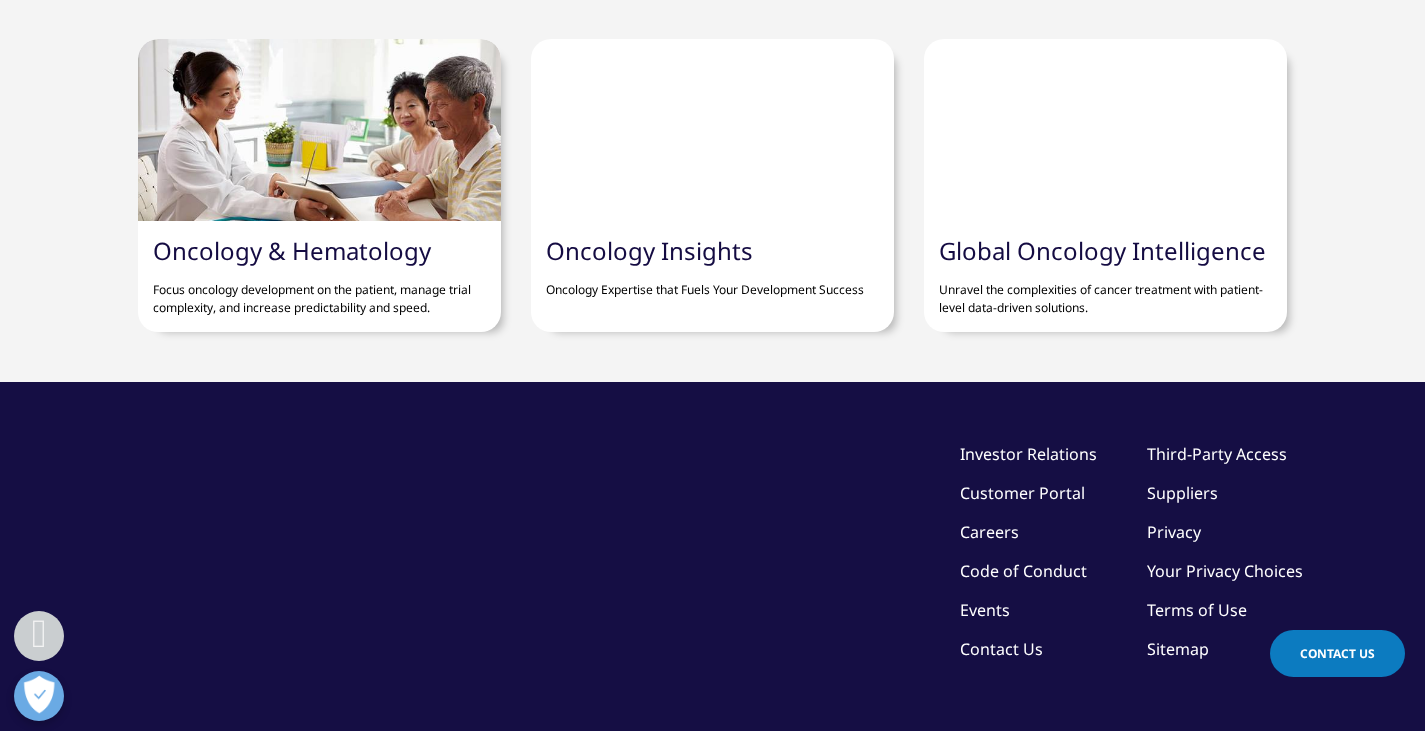 drag, startPoint x: 725, startPoint y: 395, endPoint x: 1138, endPoint y: 389, distance: 413.04358 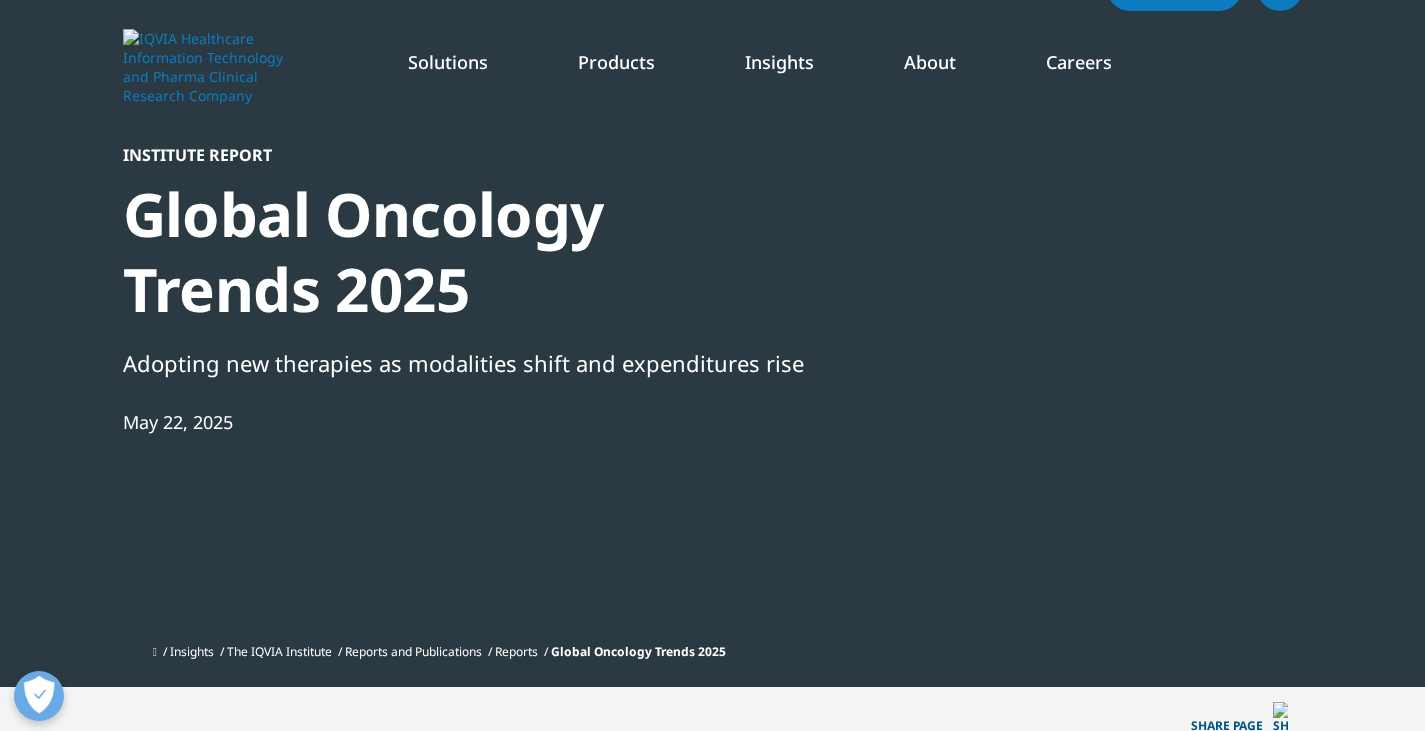 scroll, scrollTop: 57, scrollLeft: 0, axis: vertical 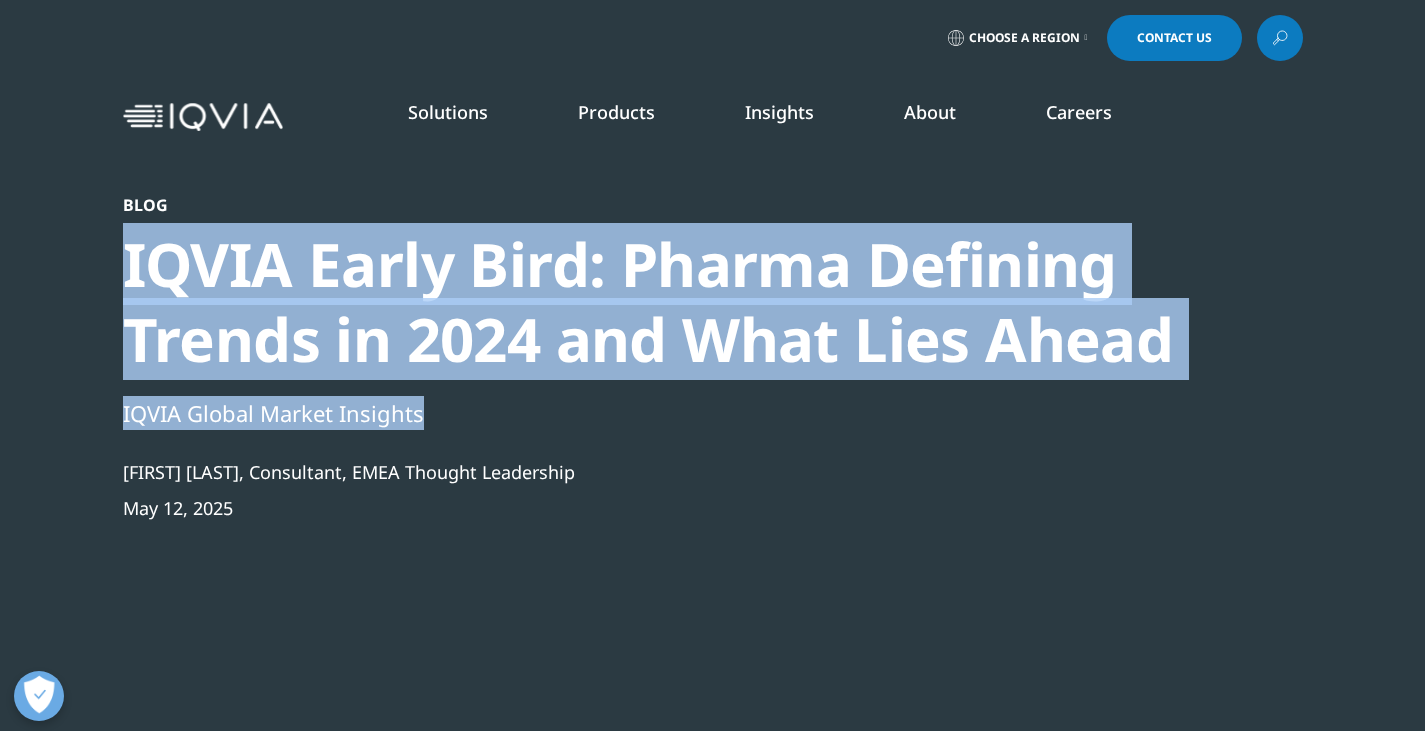 drag, startPoint x: 117, startPoint y: 260, endPoint x: 1107, endPoint y: 420, distance: 1002.84595 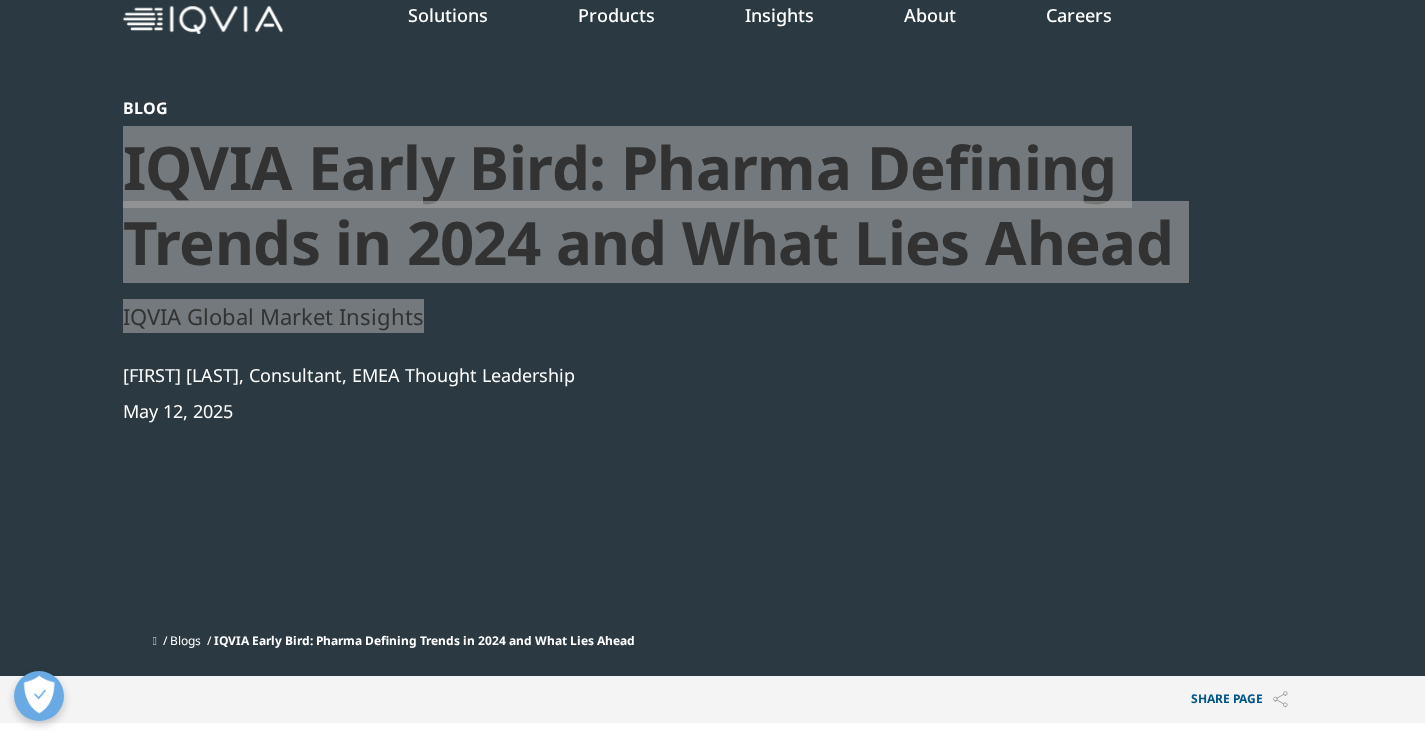 scroll, scrollTop: 100, scrollLeft: 0, axis: vertical 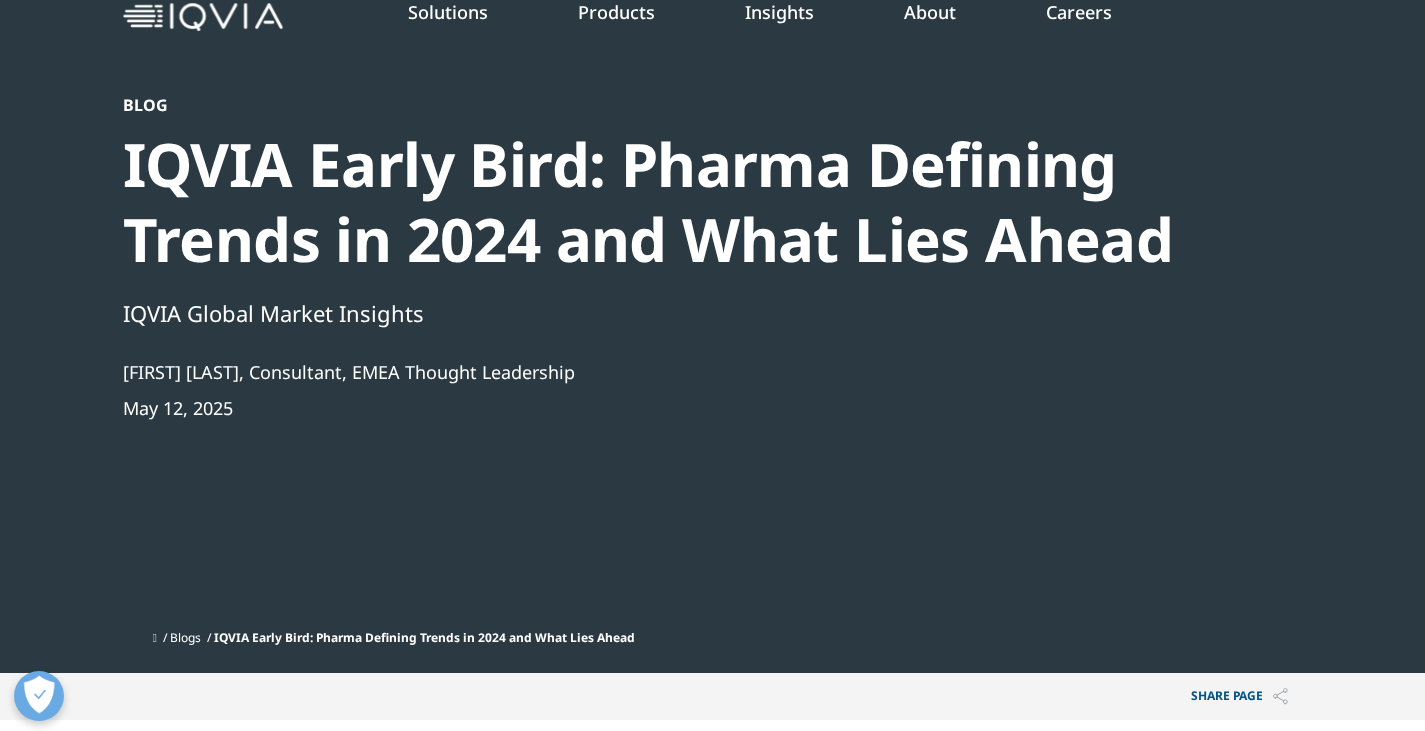 click on "Share PAGE
Copy Link
email facebook twitter linkedin wechat xing" at bounding box center (713, 696) 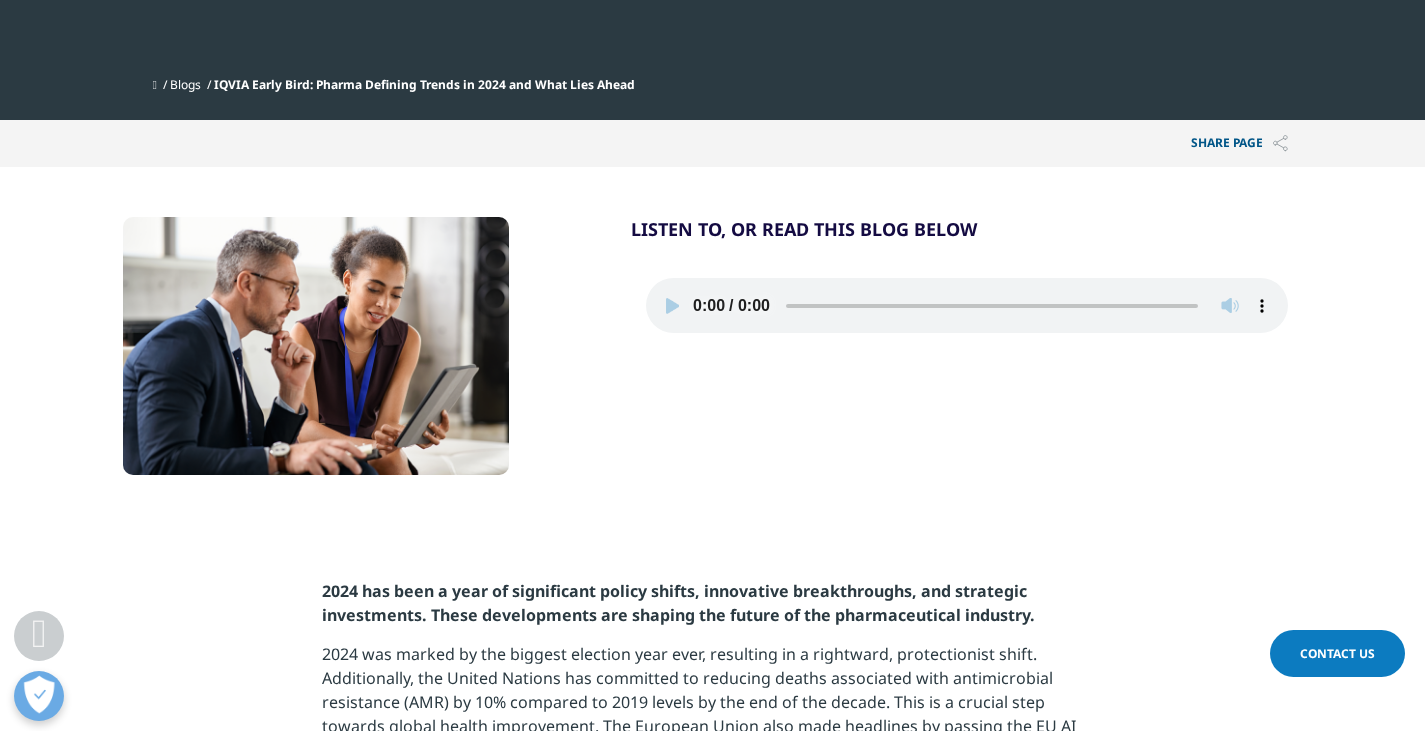 scroll, scrollTop: 800, scrollLeft: 0, axis: vertical 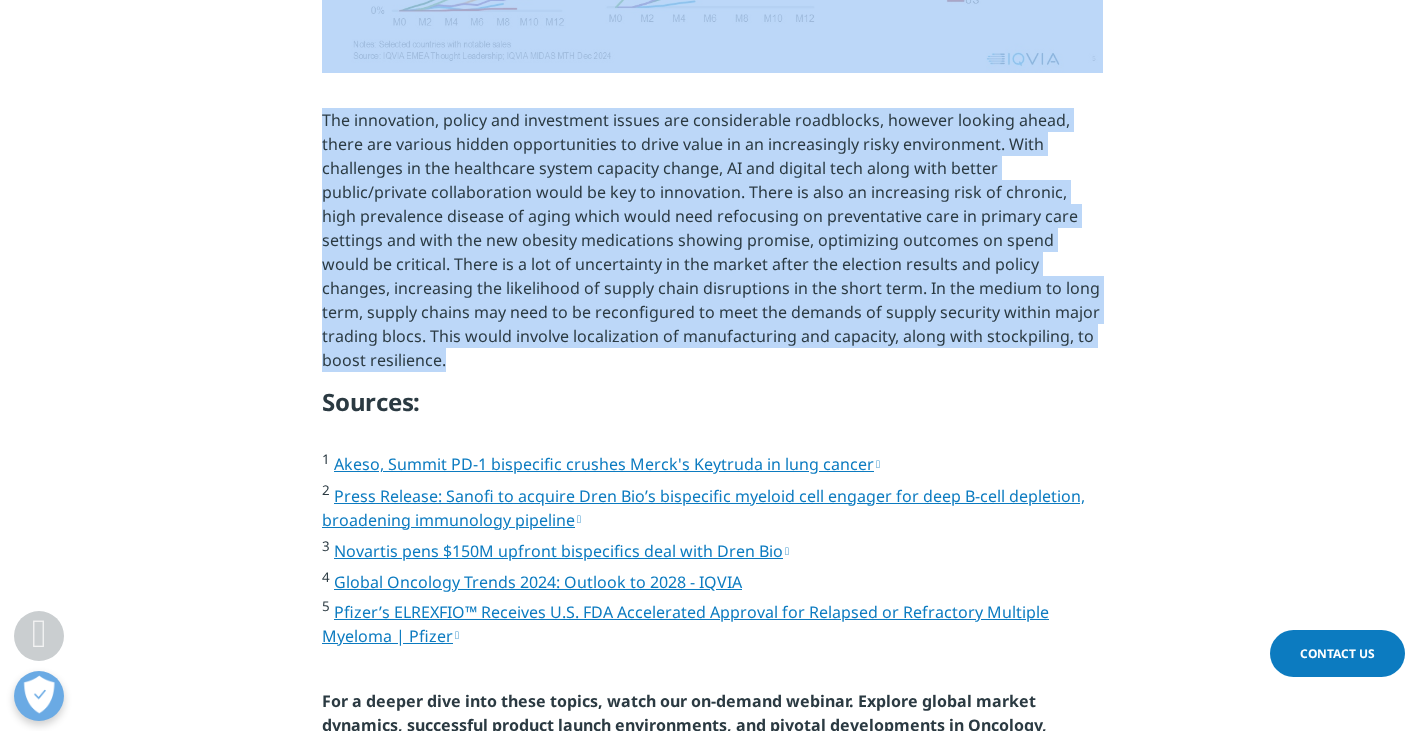 drag, startPoint x: 323, startPoint y: 443, endPoint x: 1033, endPoint y: 324, distance: 719.90344 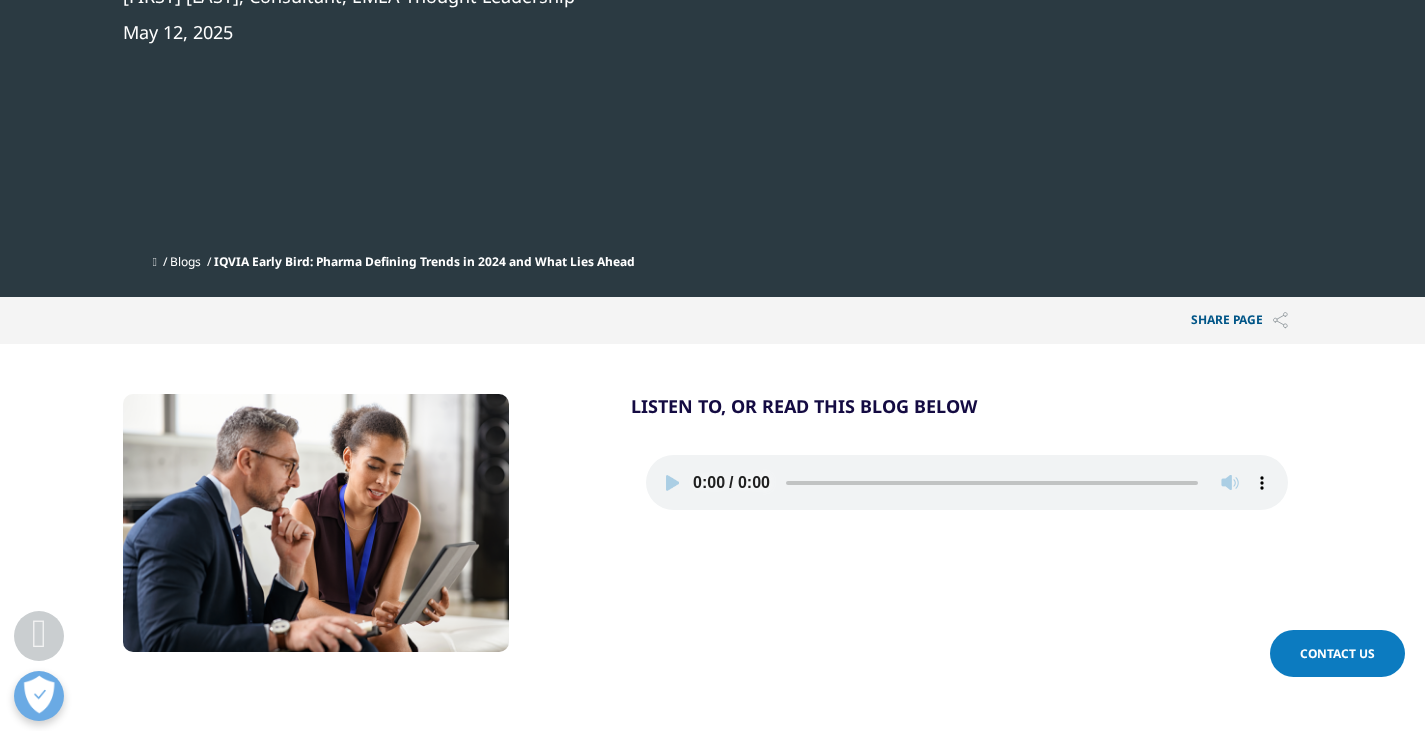 scroll, scrollTop: 500, scrollLeft: 0, axis: vertical 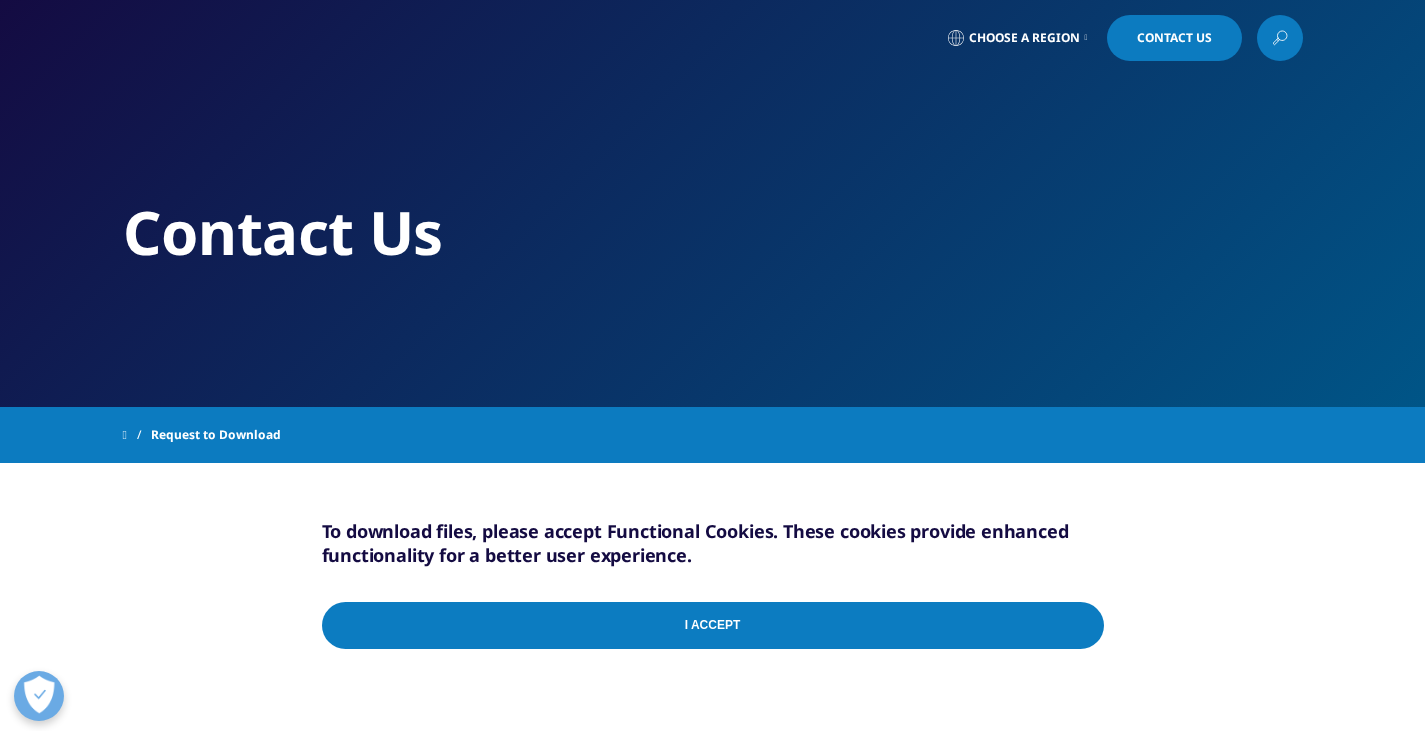click on "I Accept" at bounding box center [713, 625] 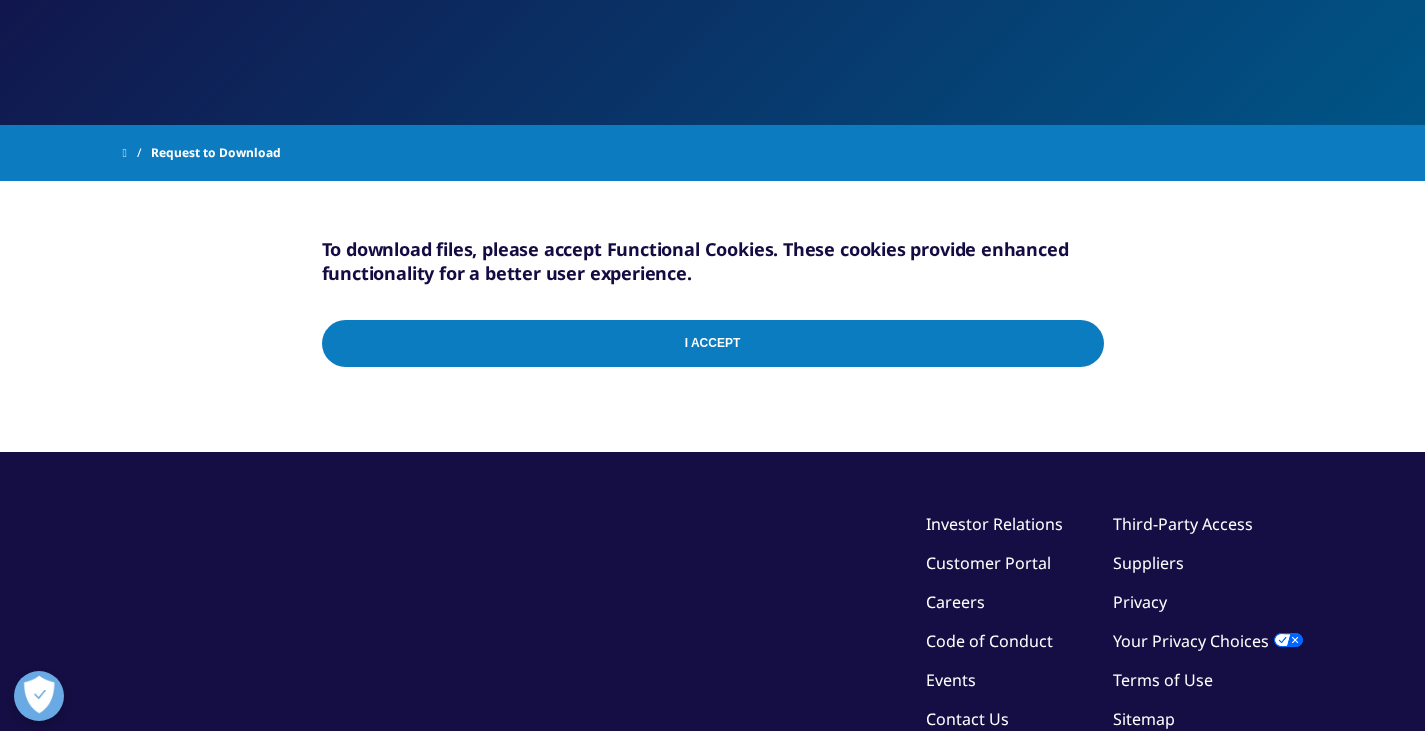 scroll, scrollTop: 300, scrollLeft: 0, axis: vertical 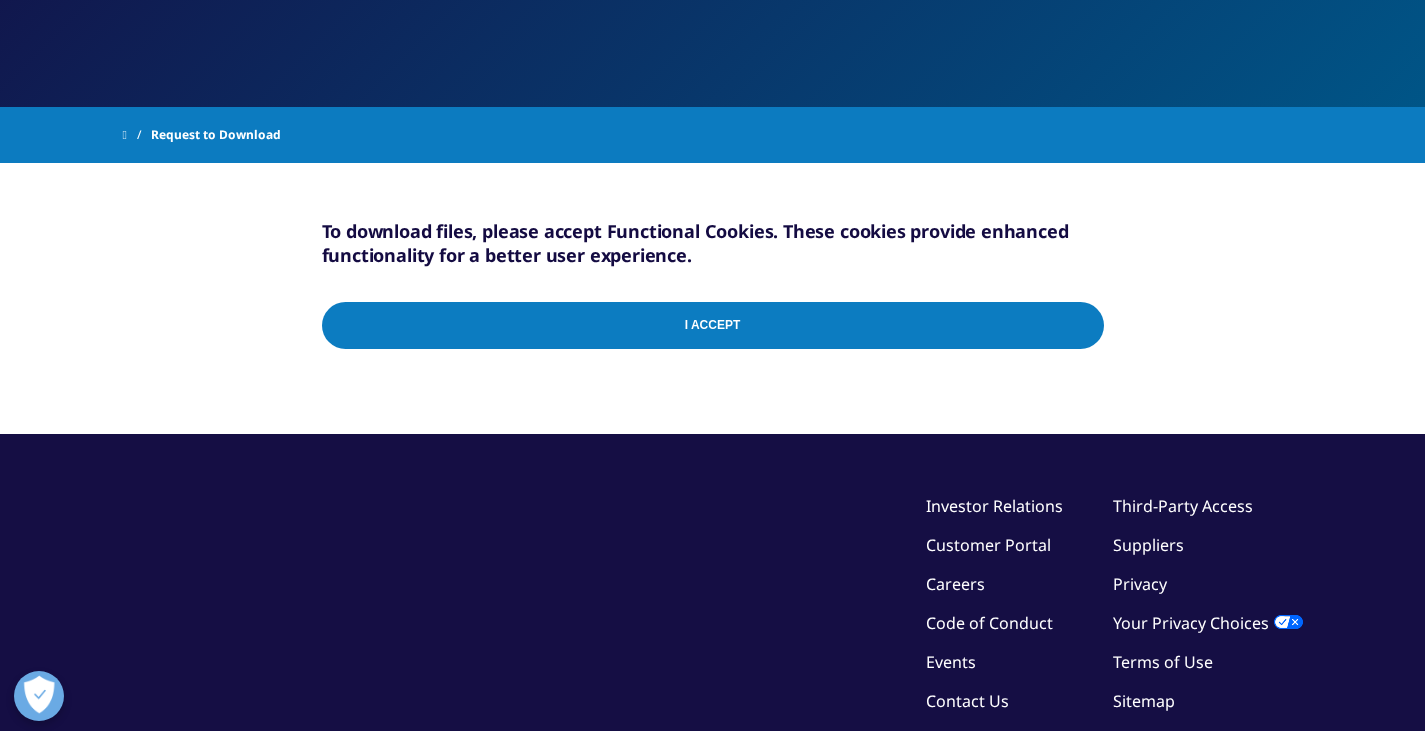 click on "I Accept" at bounding box center (713, 325) 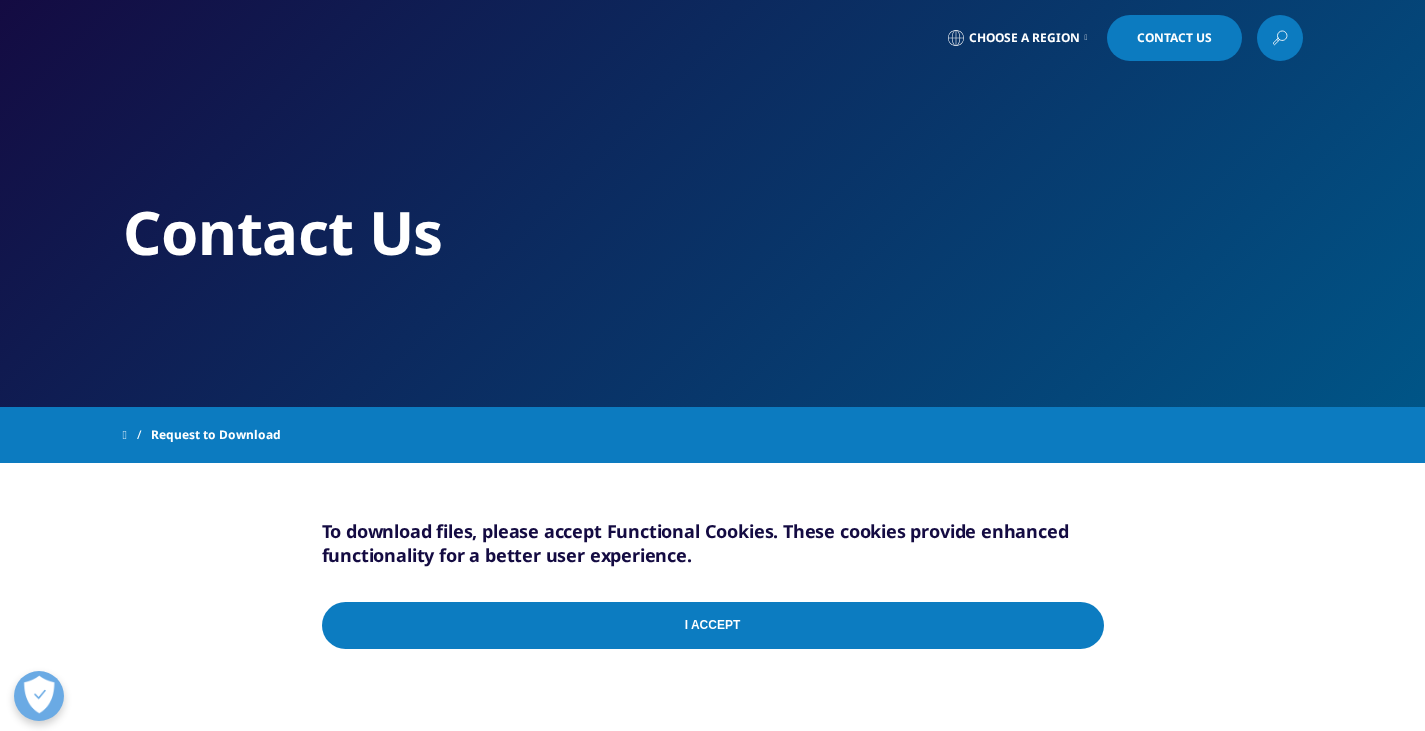 scroll, scrollTop: 300, scrollLeft: 0, axis: vertical 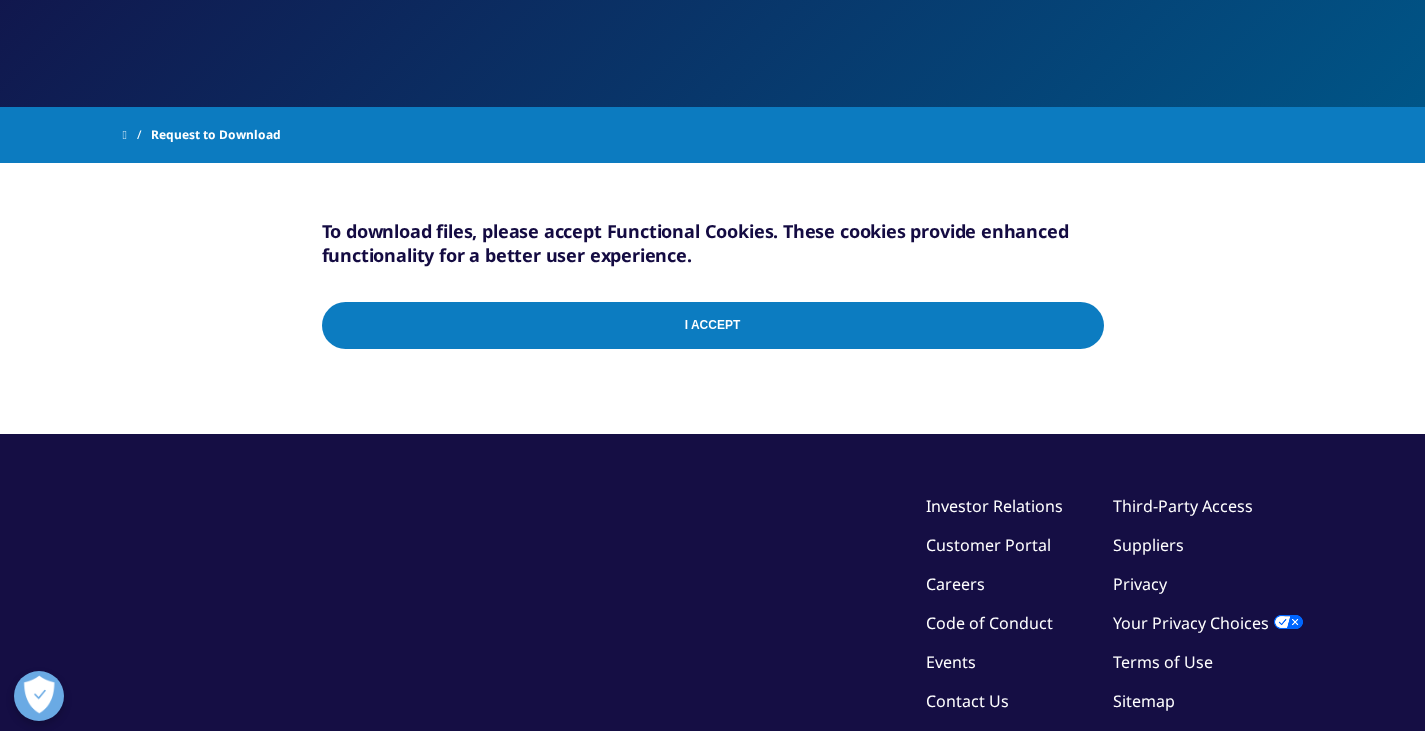 click at bounding box center (125, 135) 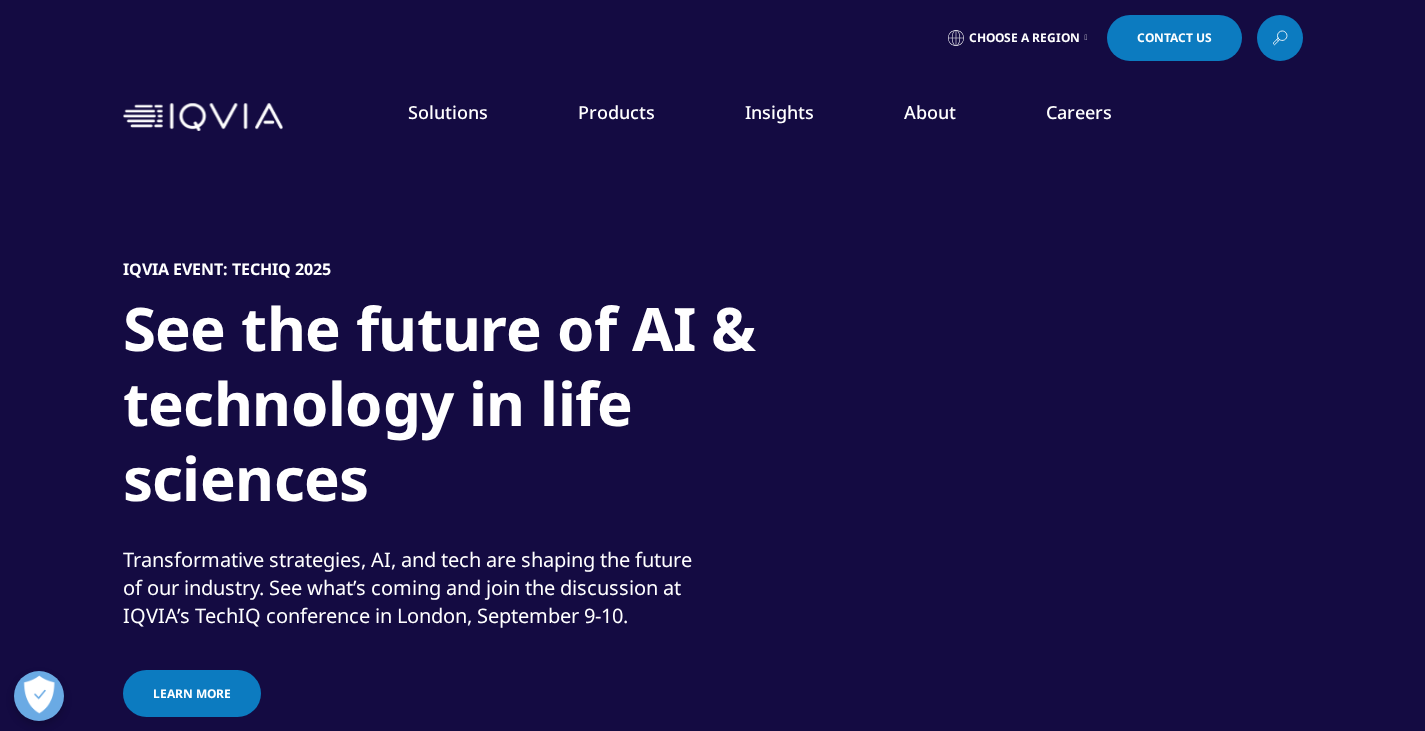 scroll, scrollTop: 0, scrollLeft: 0, axis: both 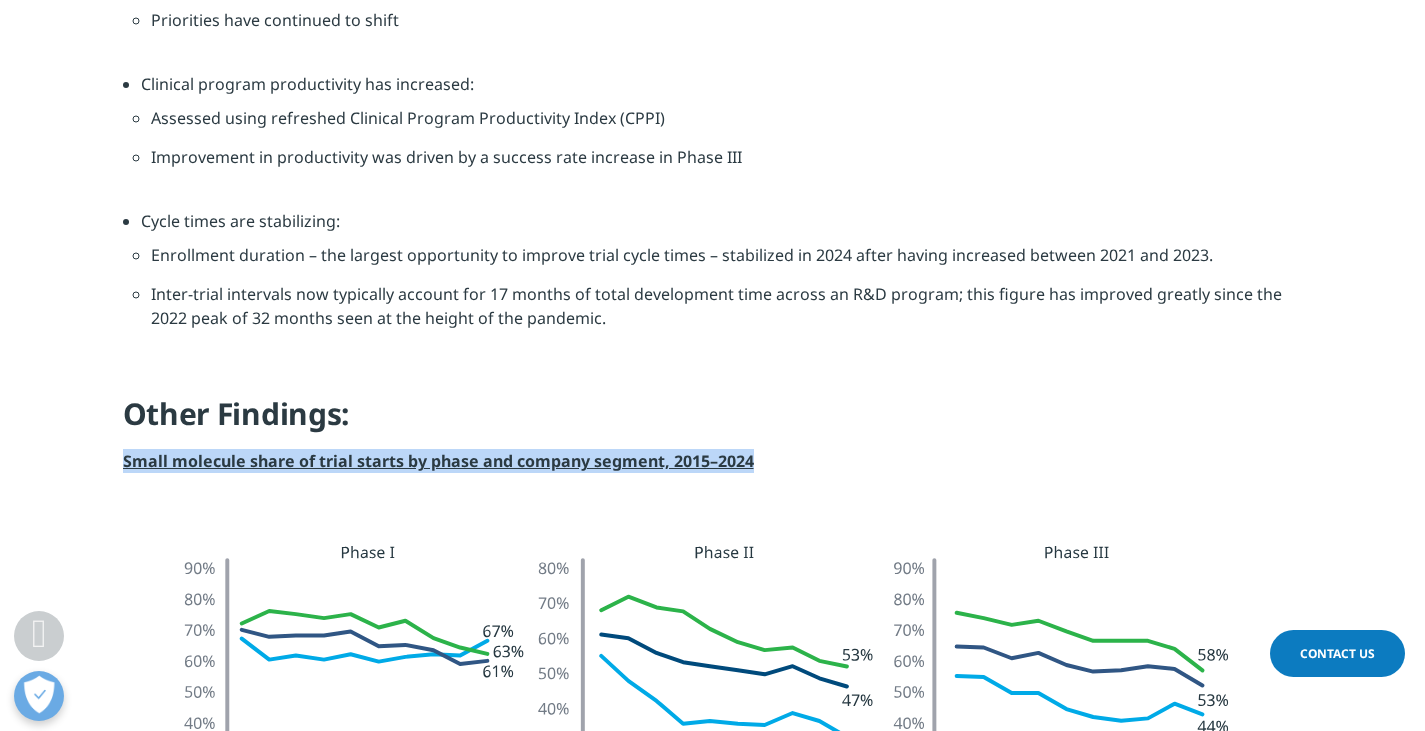 drag, startPoint x: 123, startPoint y: 460, endPoint x: 829, endPoint y: 461, distance: 706.00073 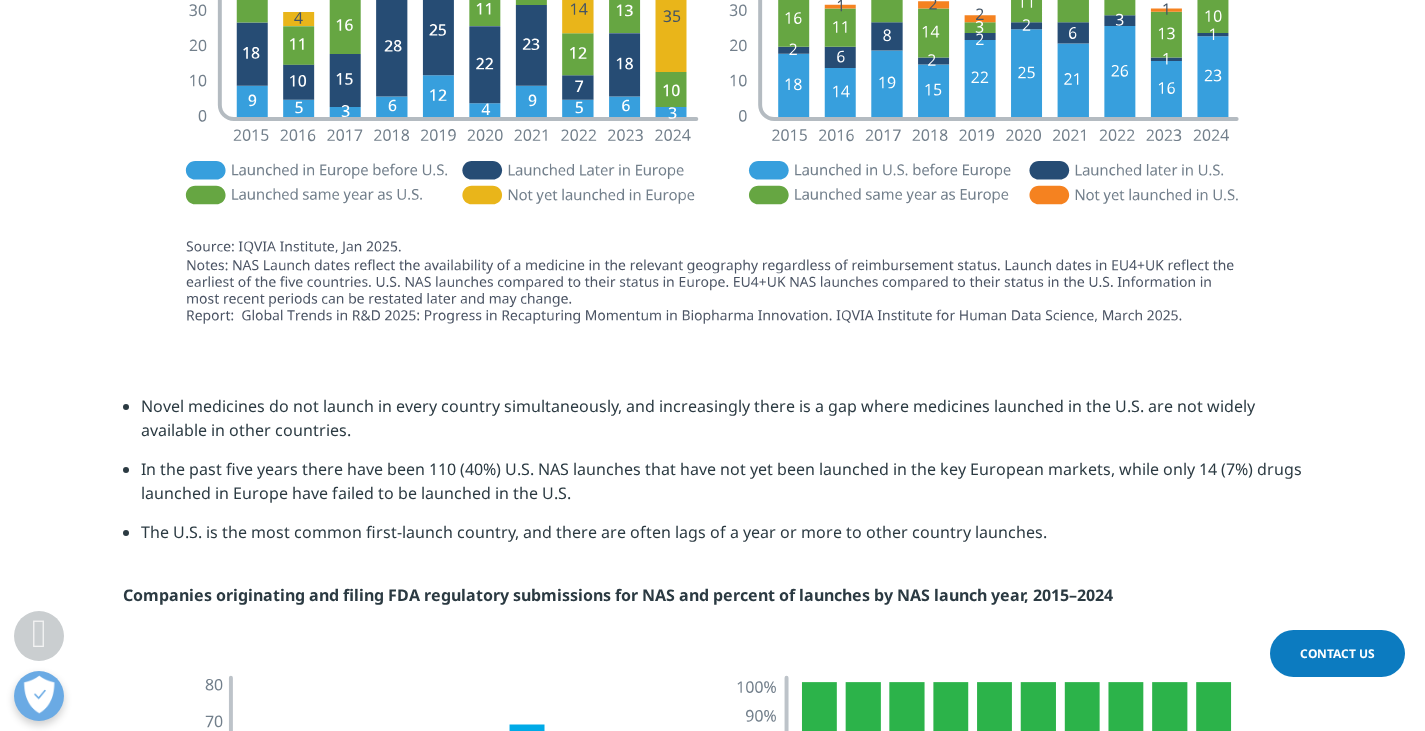 scroll, scrollTop: 3700, scrollLeft: 0, axis: vertical 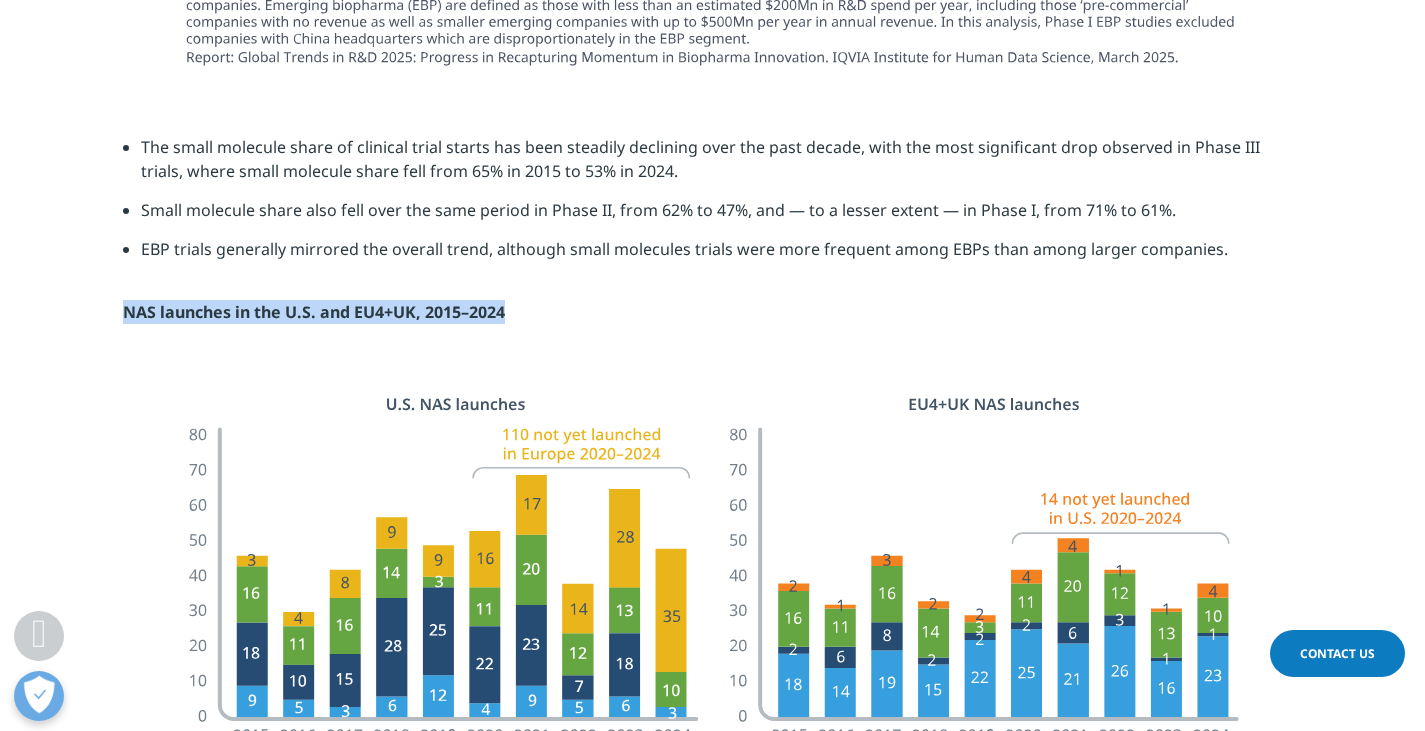 drag, startPoint x: 112, startPoint y: 313, endPoint x: 645, endPoint y: 315, distance: 533.0037 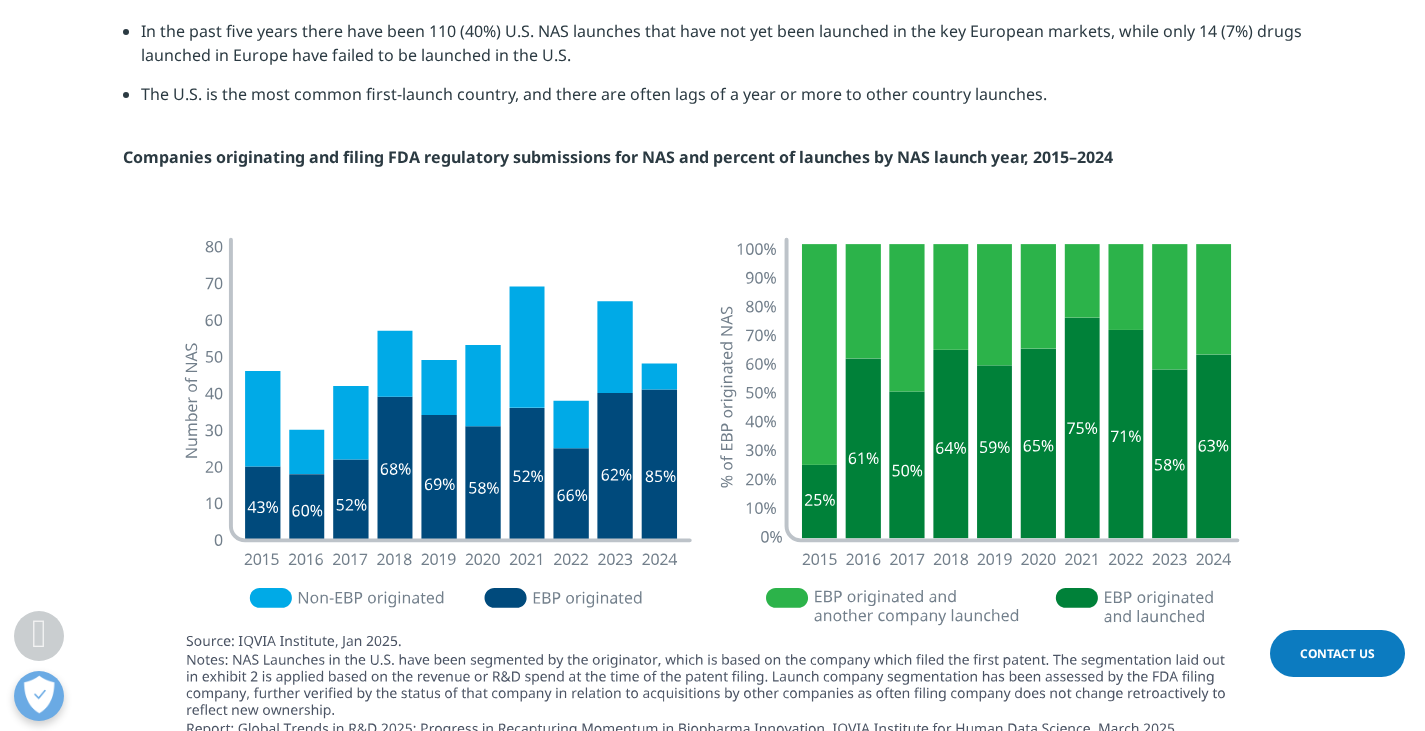 scroll, scrollTop: 4400, scrollLeft: 0, axis: vertical 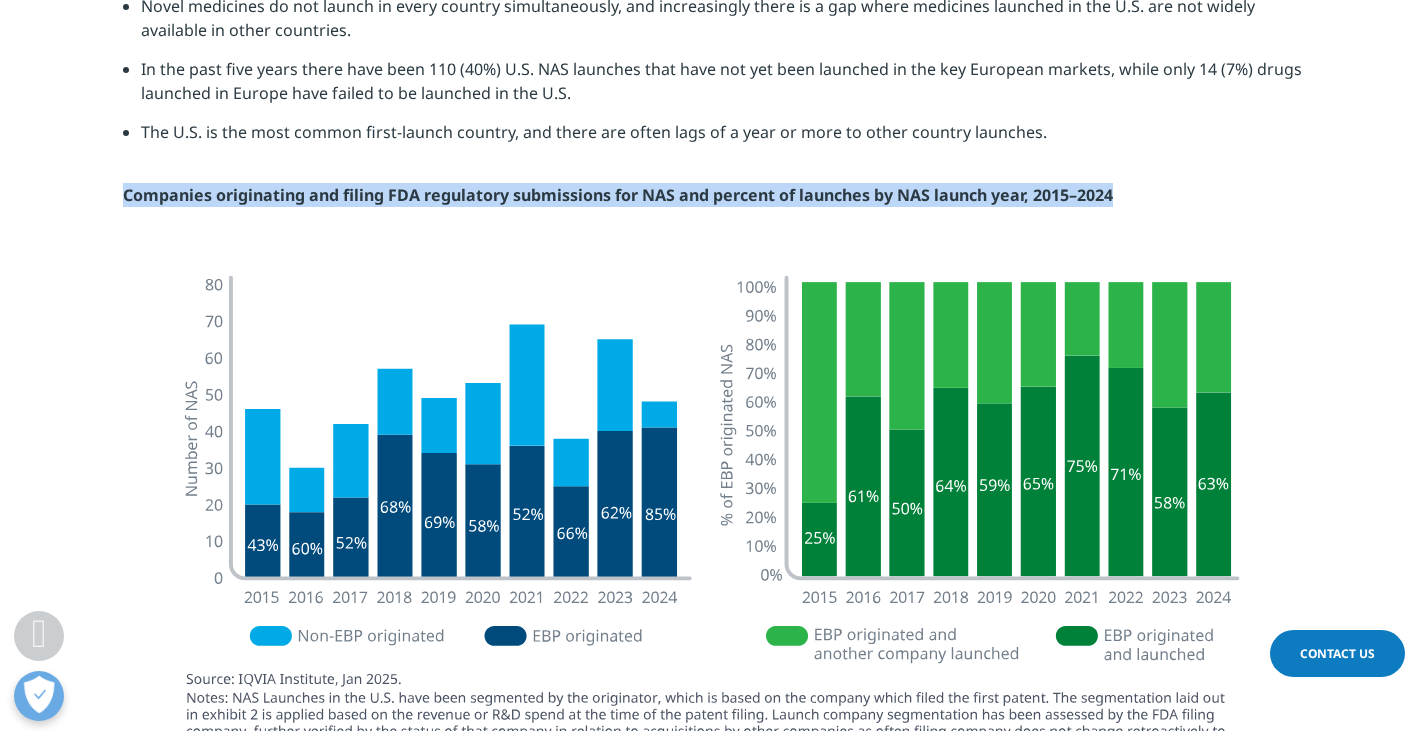 drag, startPoint x: 121, startPoint y: 189, endPoint x: 1134, endPoint y: 188, distance: 1013.0005 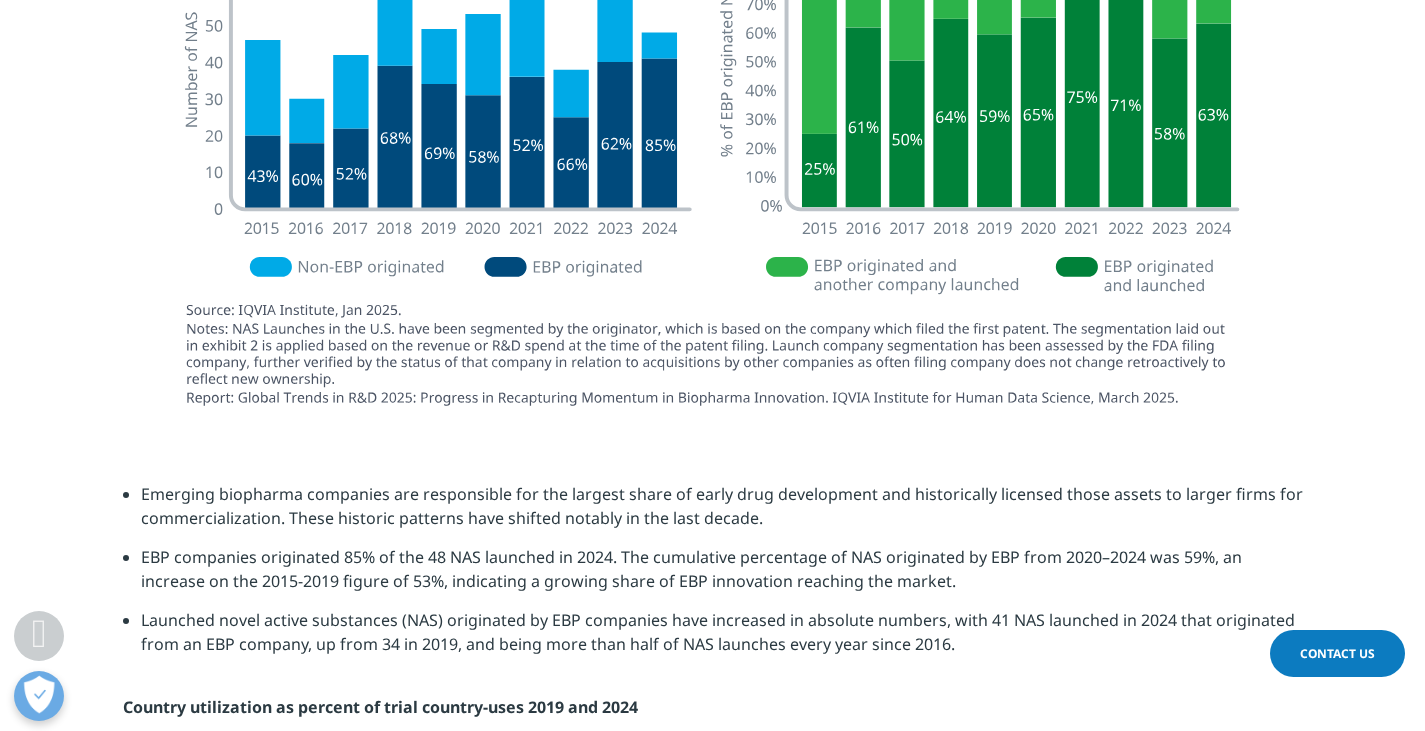scroll, scrollTop: 4800, scrollLeft: 0, axis: vertical 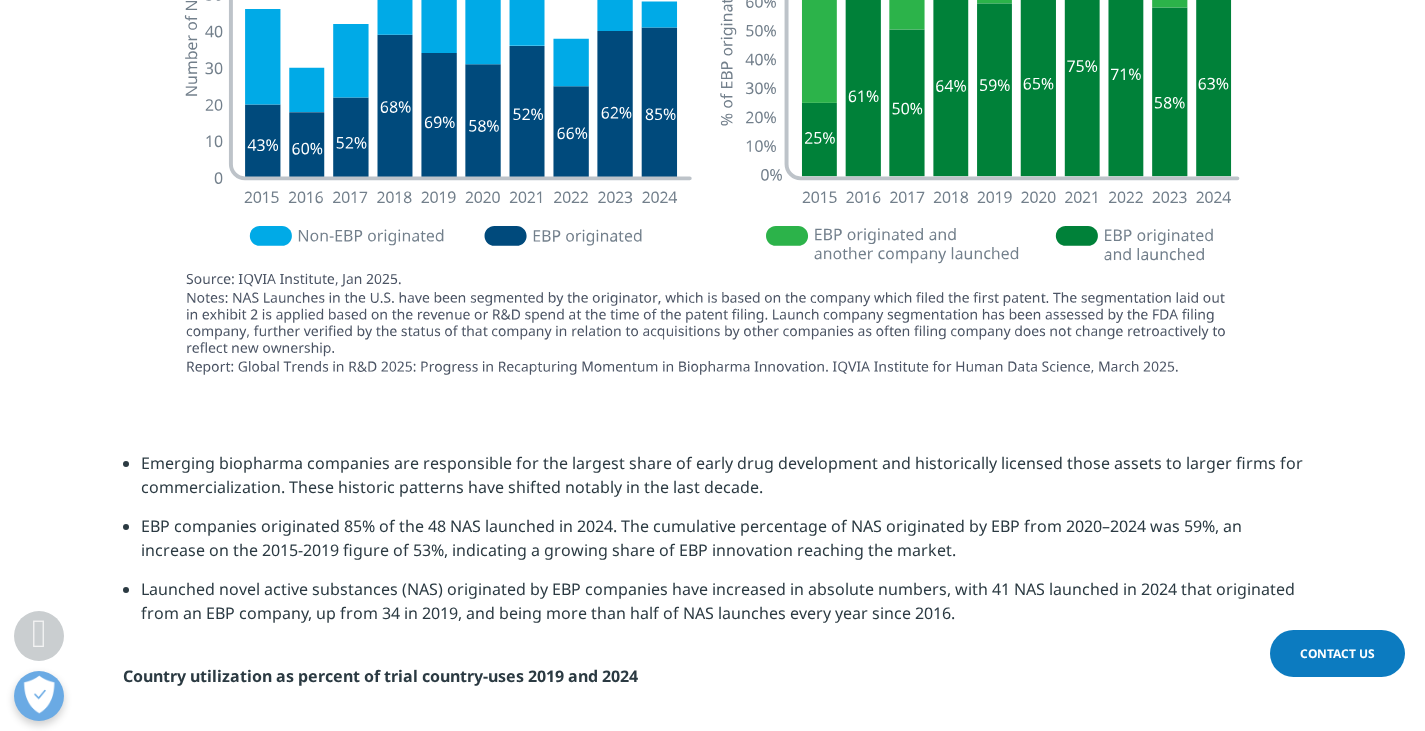 drag, startPoint x: 970, startPoint y: 611, endPoint x: 138, endPoint y: 463, distance: 845.061 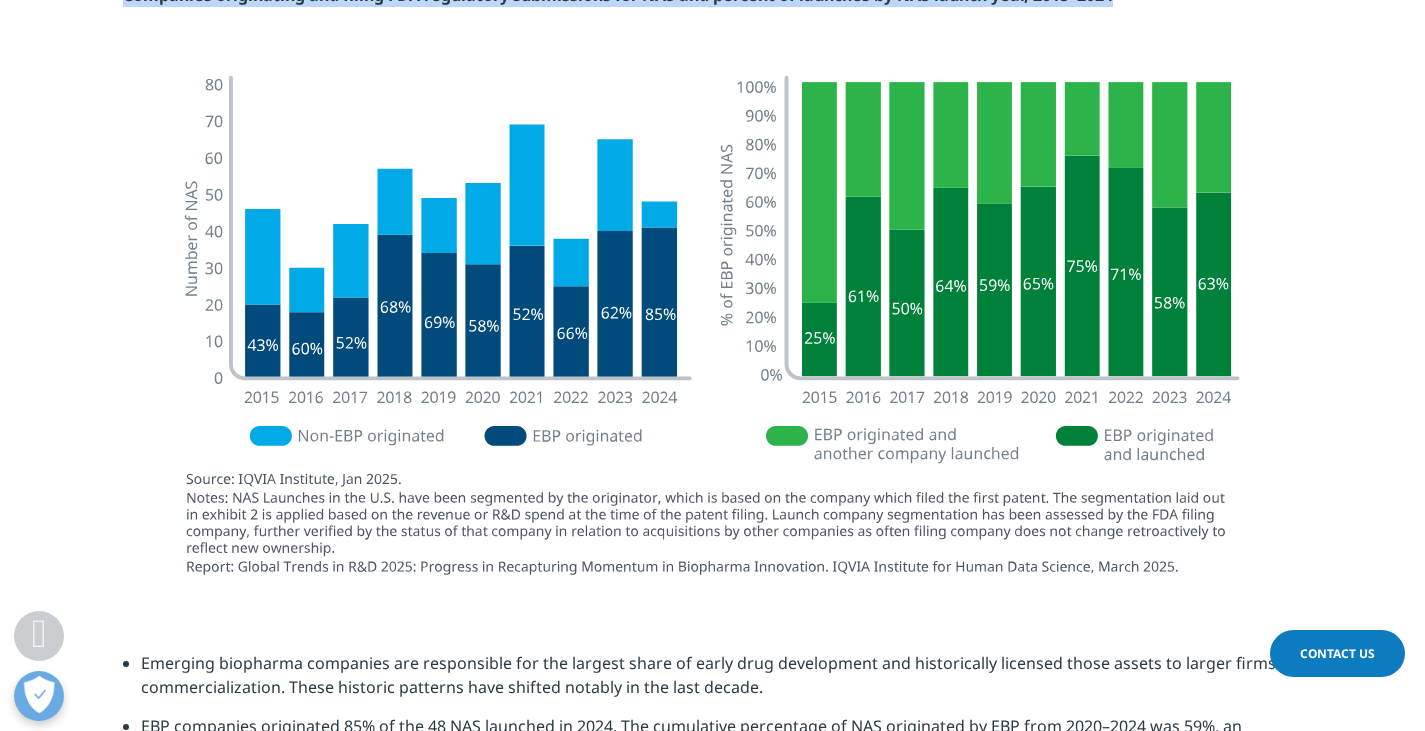 scroll, scrollTop: 4400, scrollLeft: 0, axis: vertical 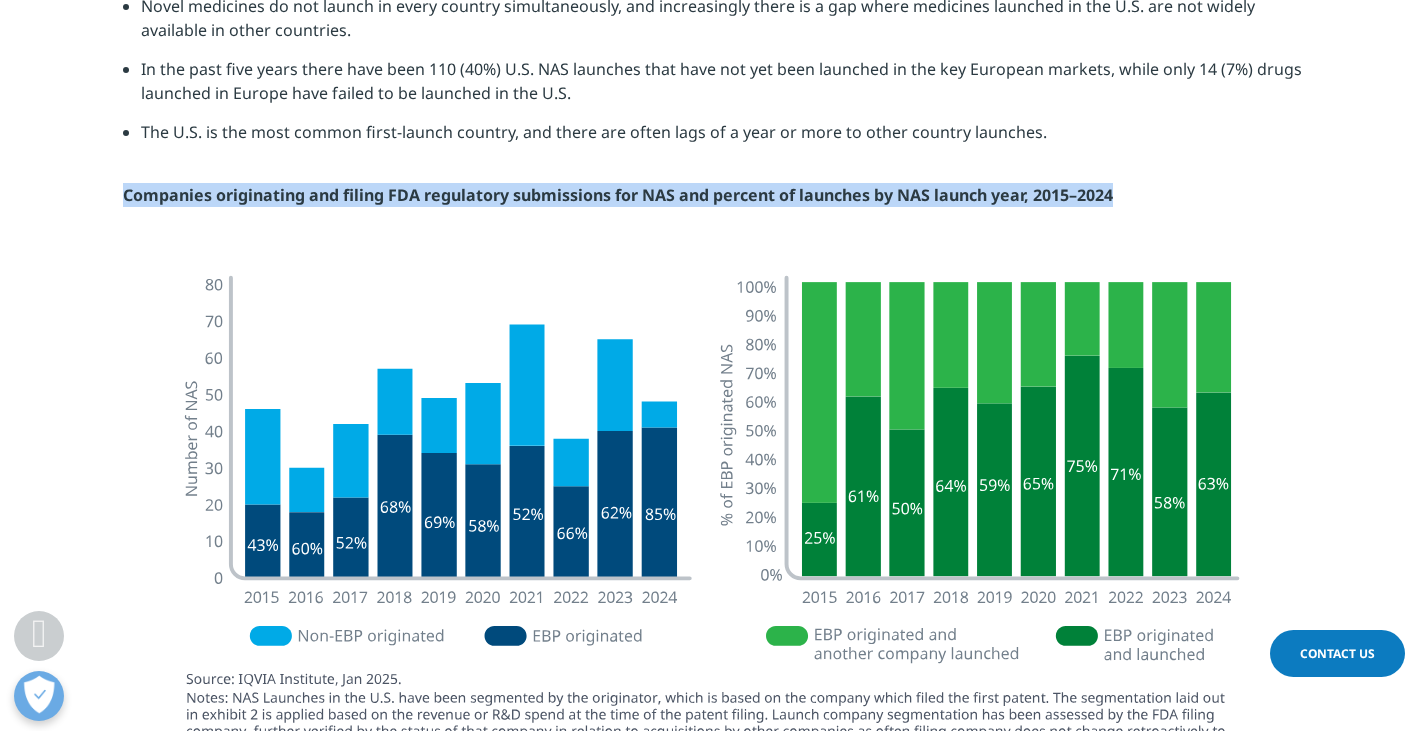 drag, startPoint x: 125, startPoint y: 193, endPoint x: 1141, endPoint y: 198, distance: 1016.0123 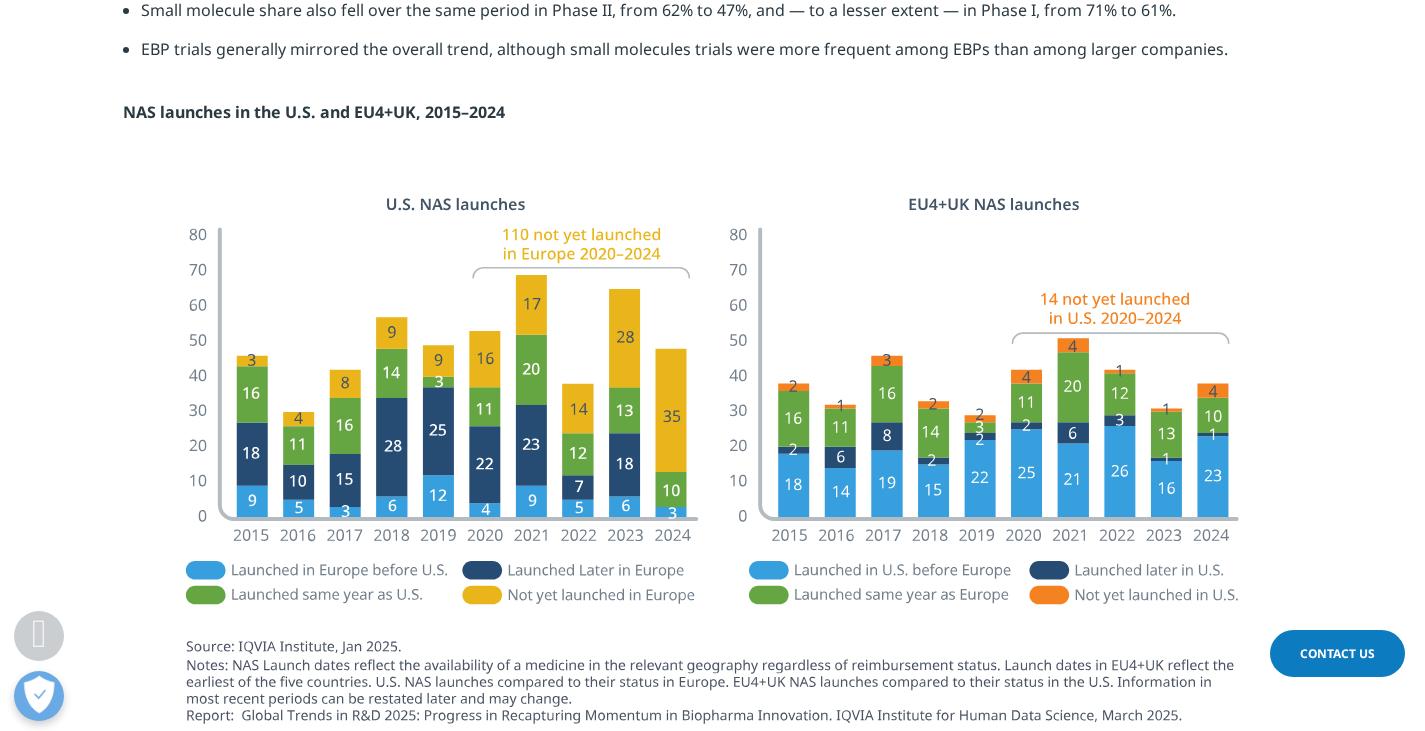 scroll, scrollTop: 3500, scrollLeft: 0, axis: vertical 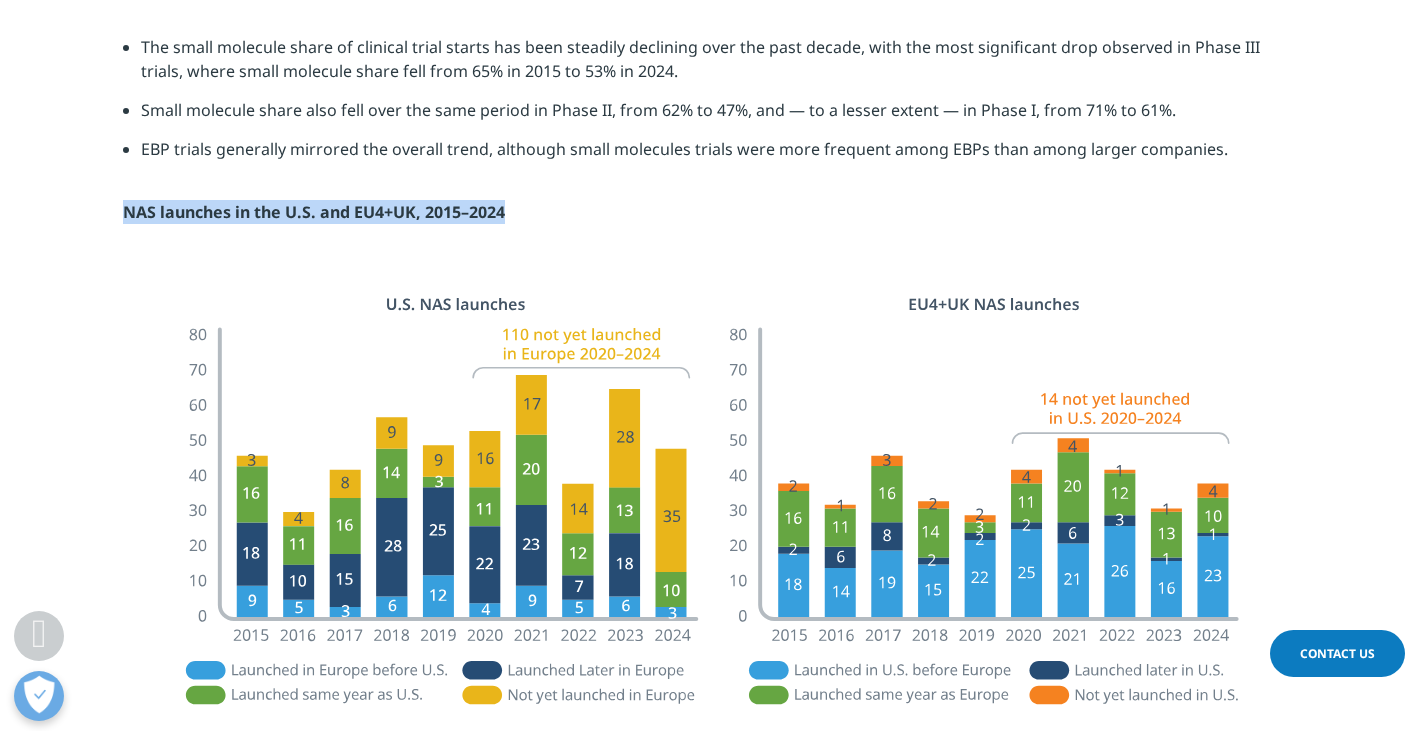 drag, startPoint x: 121, startPoint y: 207, endPoint x: 565, endPoint y: 207, distance: 444 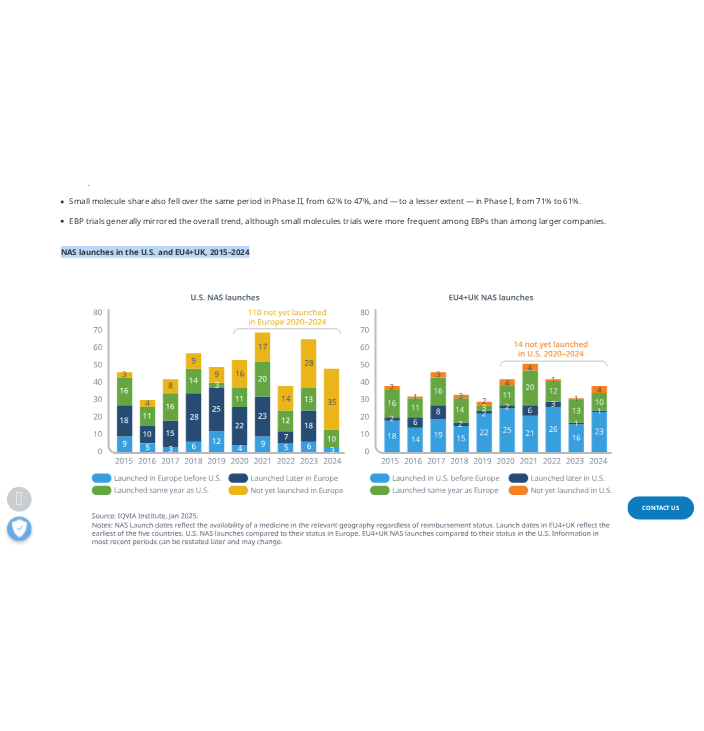 scroll, scrollTop: 3600, scrollLeft: 0, axis: vertical 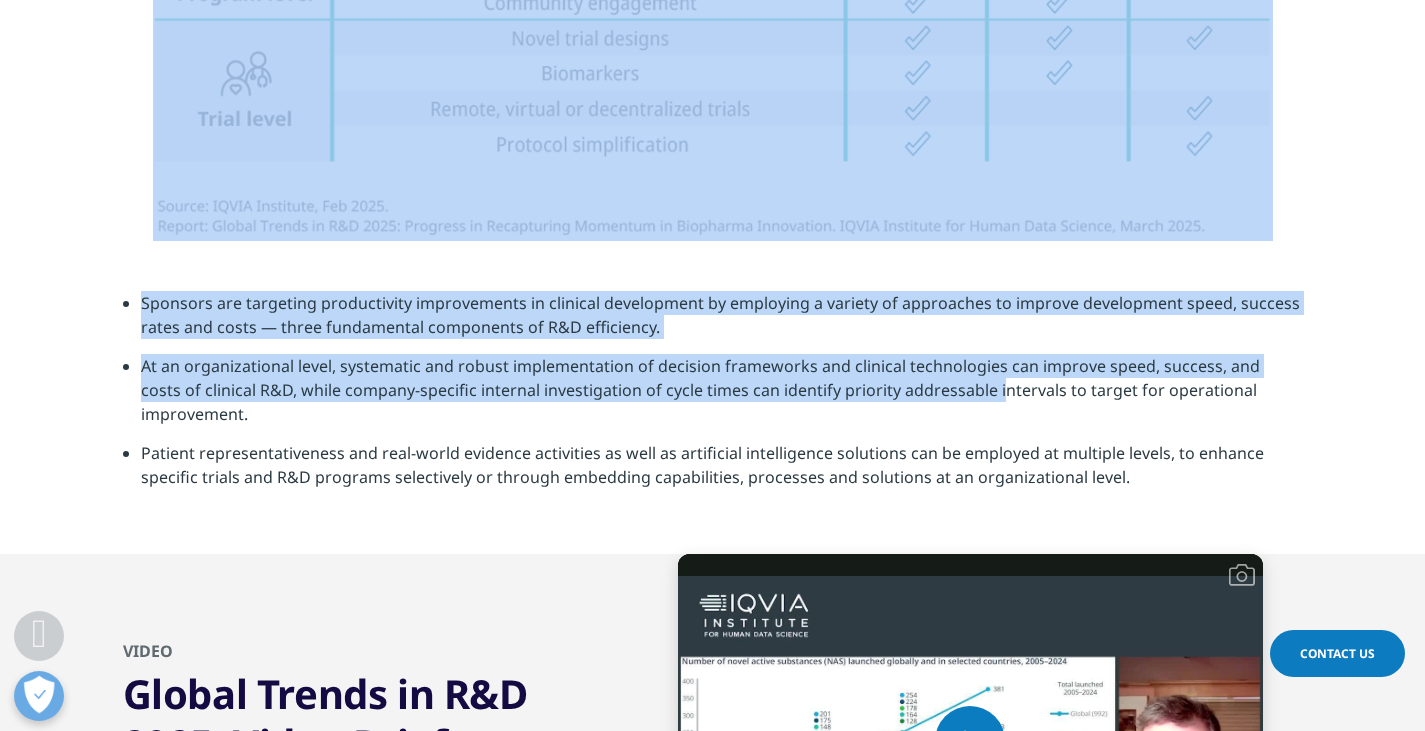 drag, startPoint x: 123, startPoint y: 216, endPoint x: 1161, endPoint y: 470, distance: 1068.6252 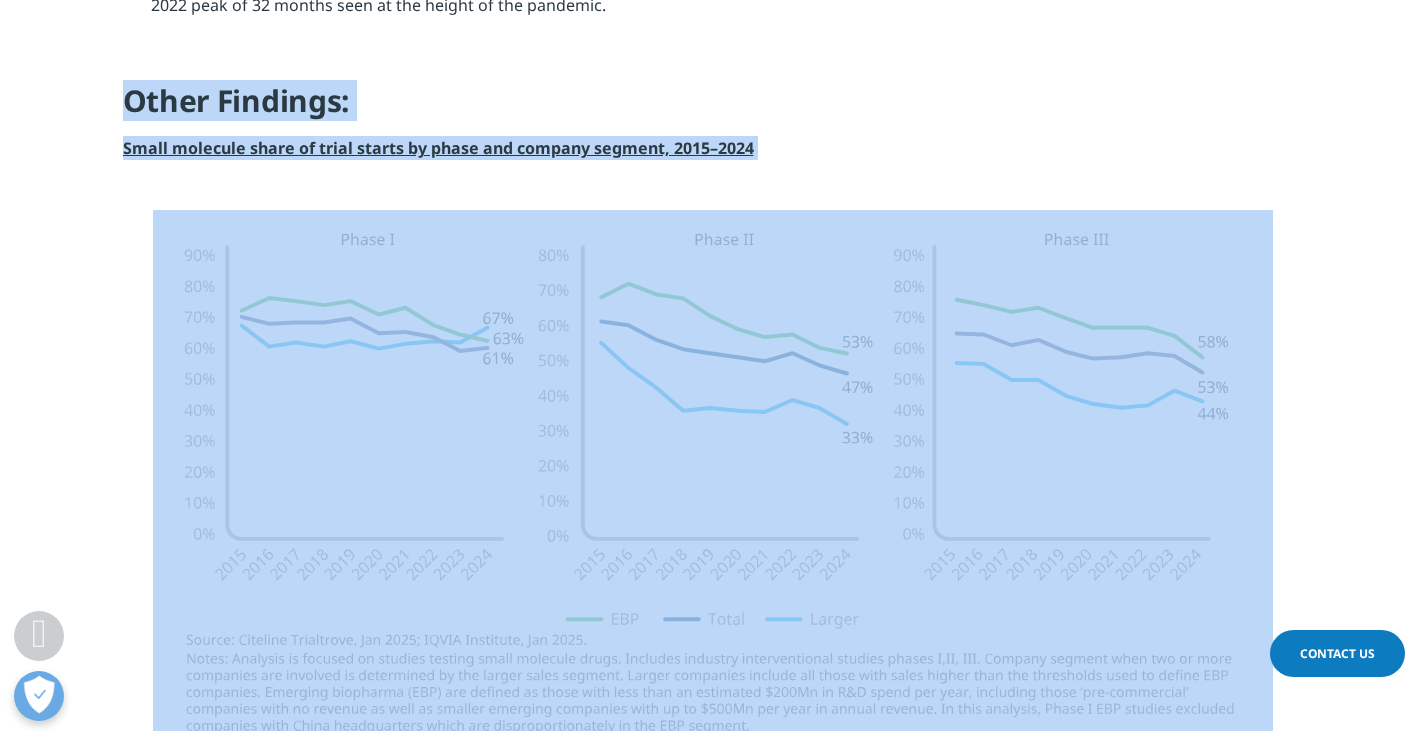 scroll, scrollTop: 2800, scrollLeft: 0, axis: vertical 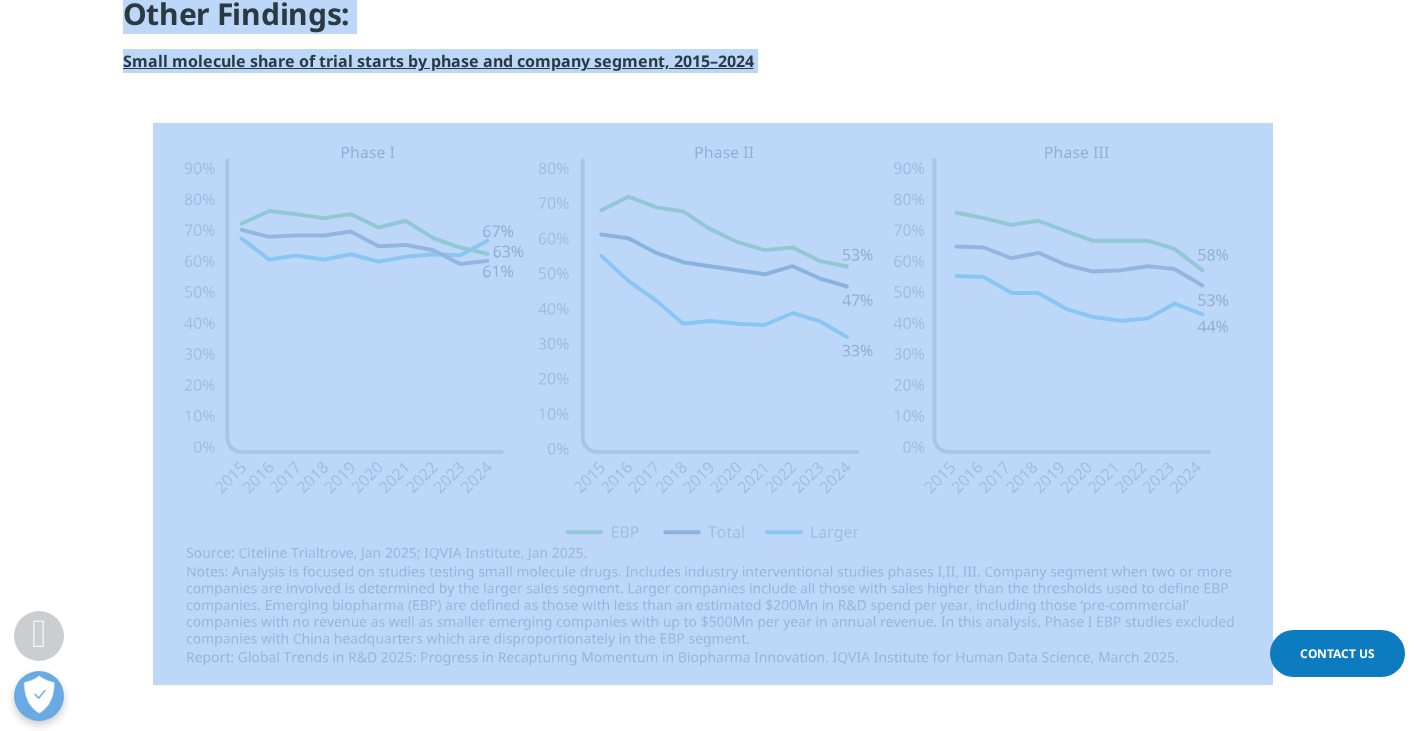 click at bounding box center [712, 404] 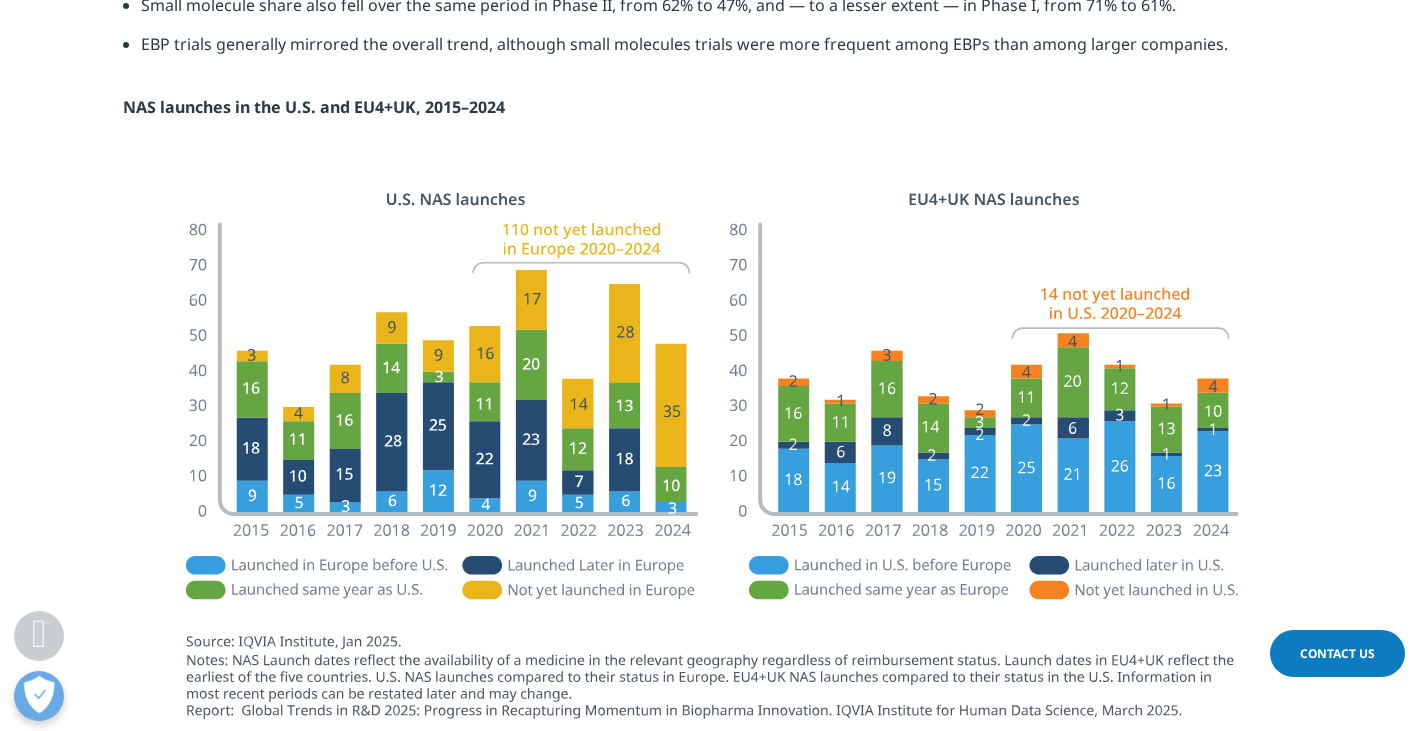 scroll, scrollTop: 3800, scrollLeft: 0, axis: vertical 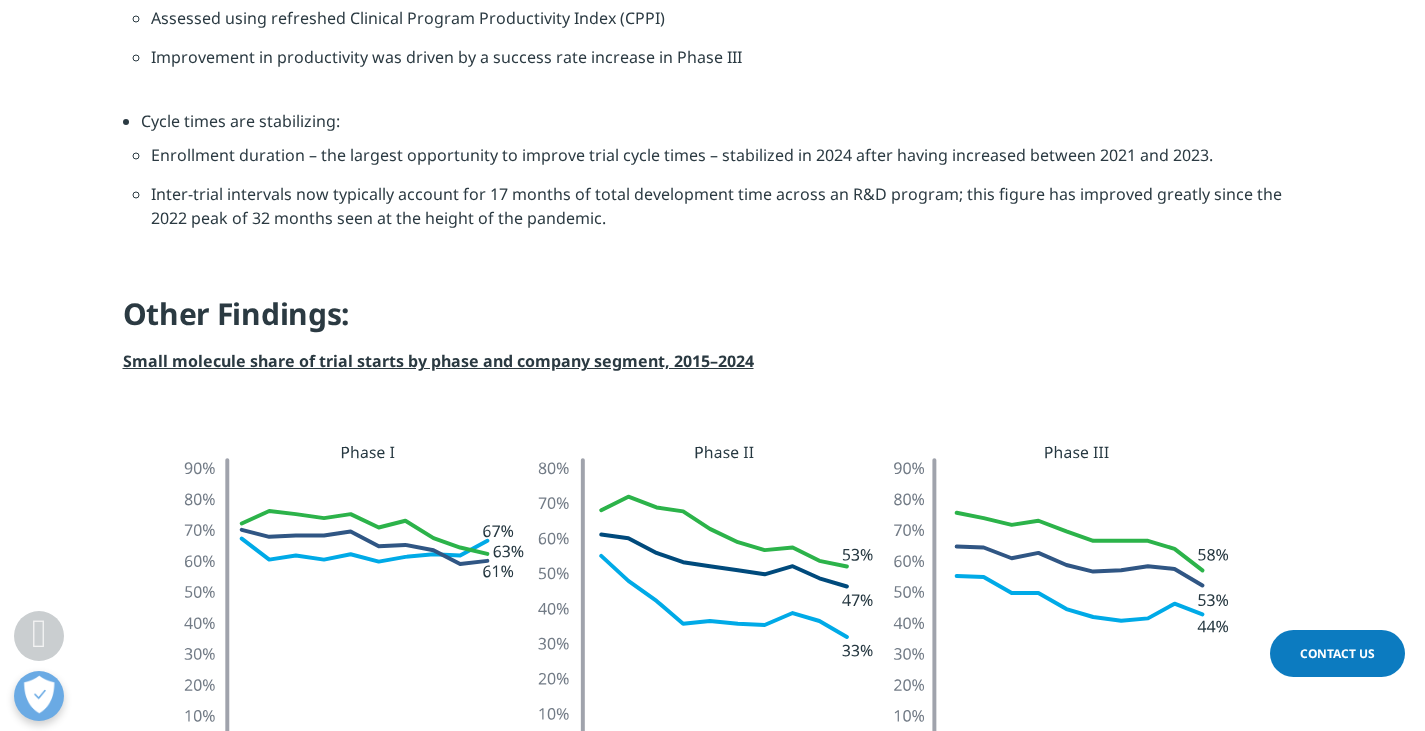 drag, startPoint x: 1165, startPoint y: 492, endPoint x: 112, endPoint y: 350, distance: 1062.5314 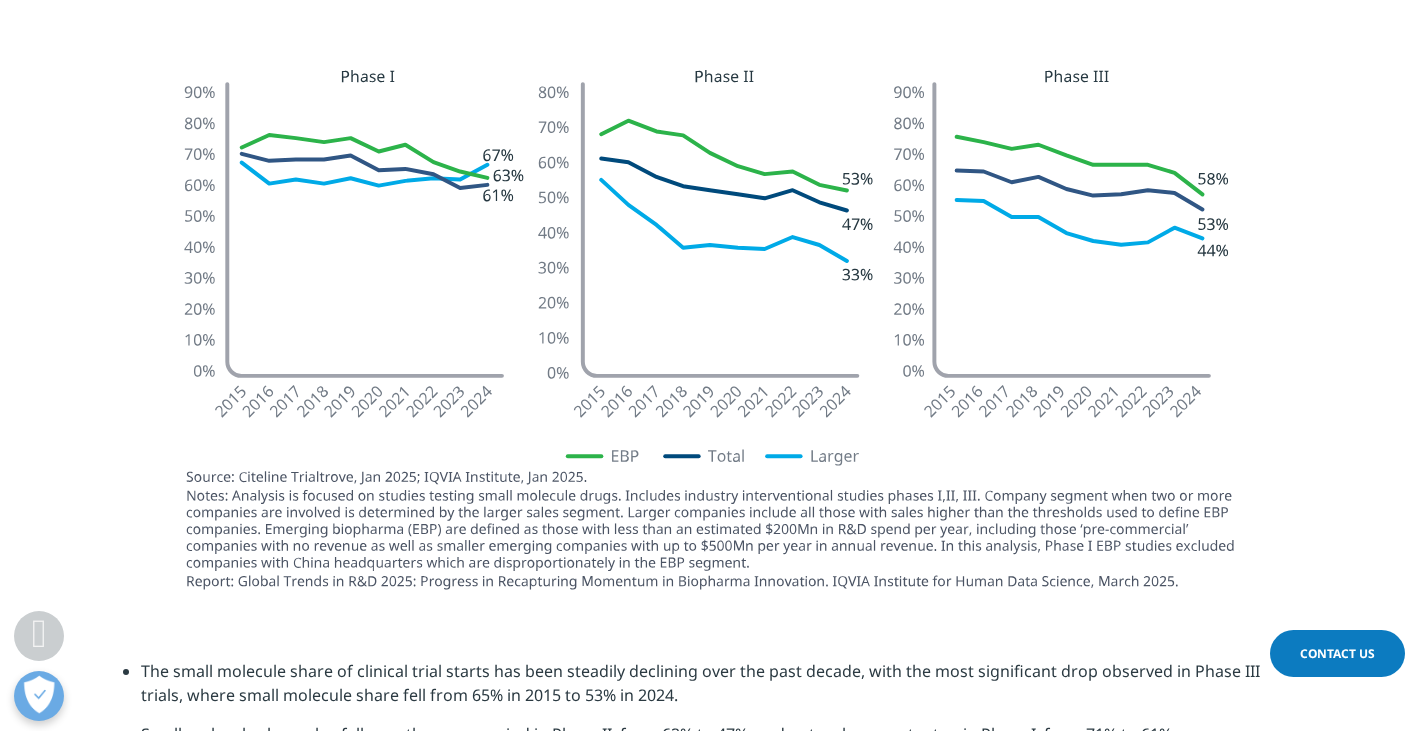 scroll, scrollTop: 2800, scrollLeft: 0, axis: vertical 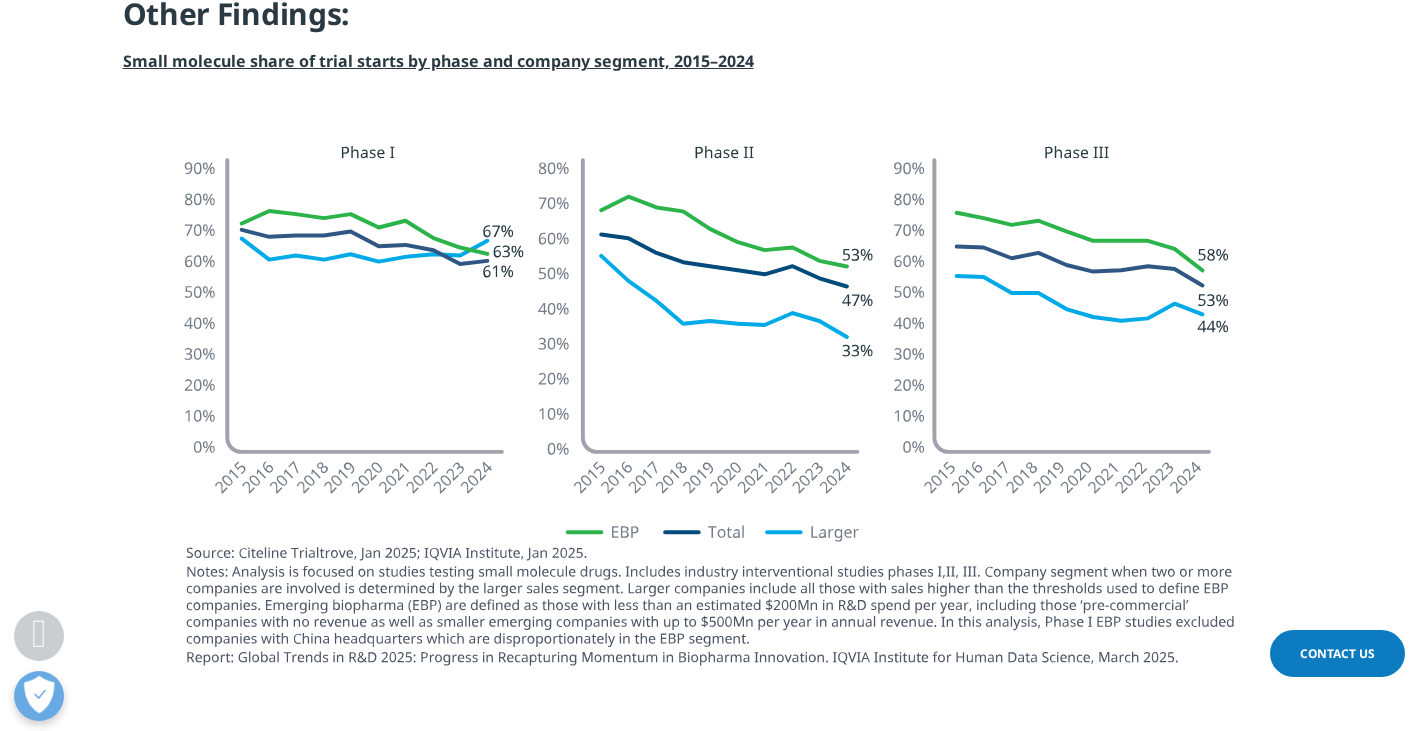 drag, startPoint x: 881, startPoint y: 103, endPoint x: 869, endPoint y: 109, distance: 13.416408 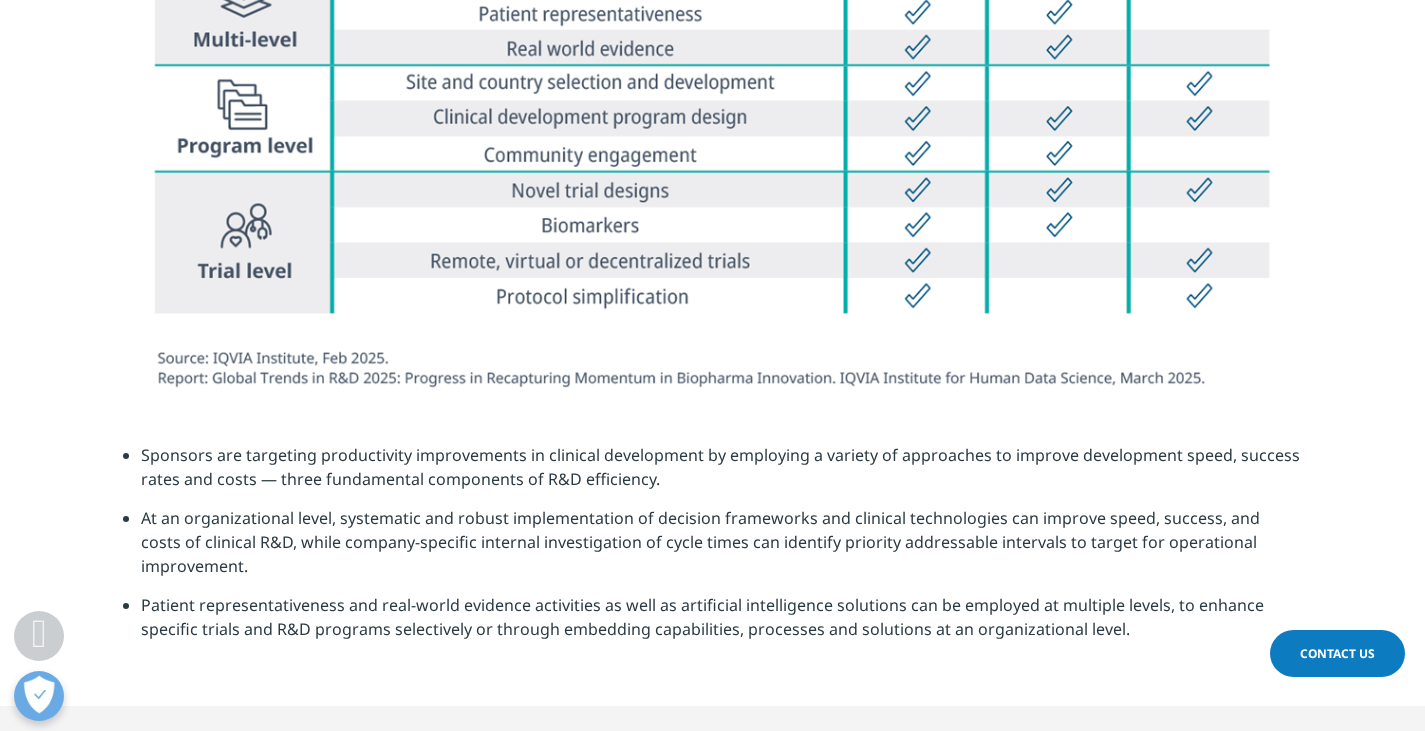 scroll, scrollTop: 6700, scrollLeft: 0, axis: vertical 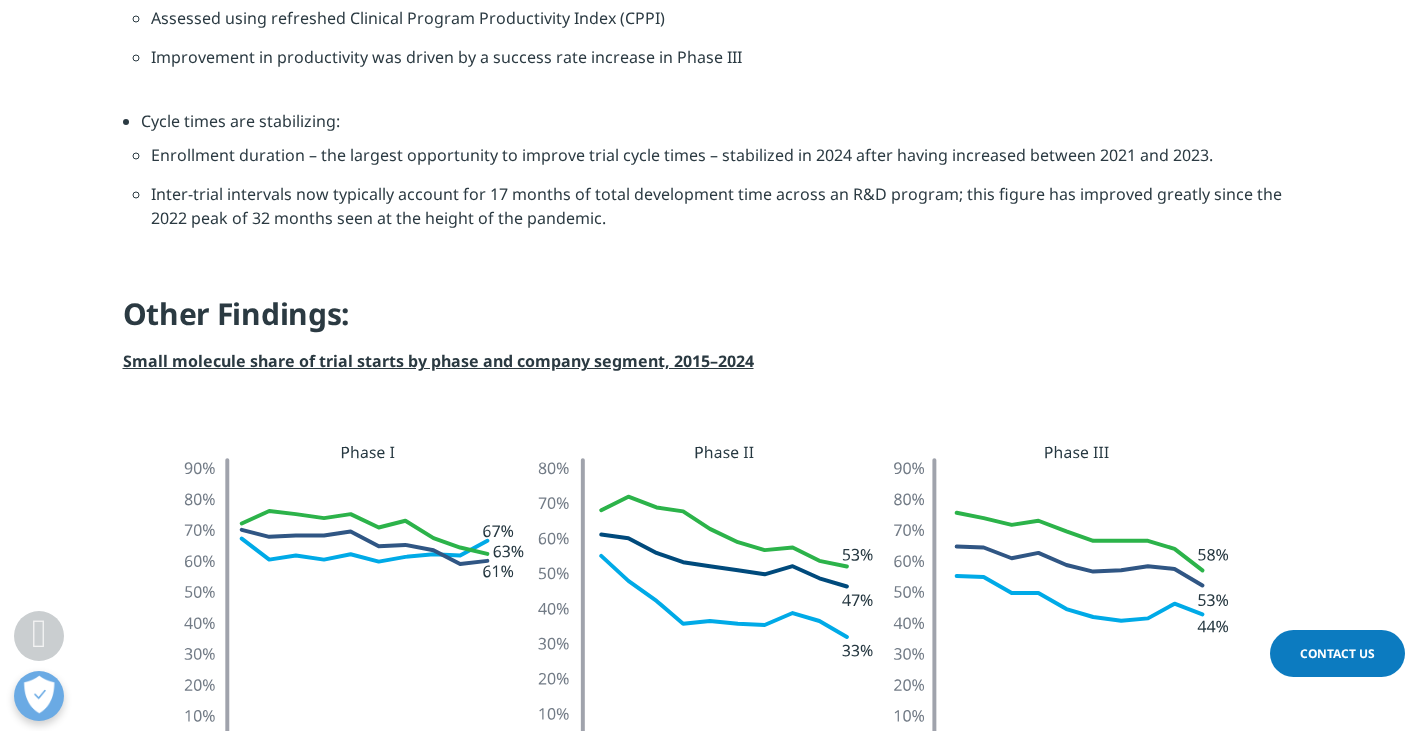 drag, startPoint x: 1133, startPoint y: 578, endPoint x: 108, endPoint y: 312, distance: 1058.9528 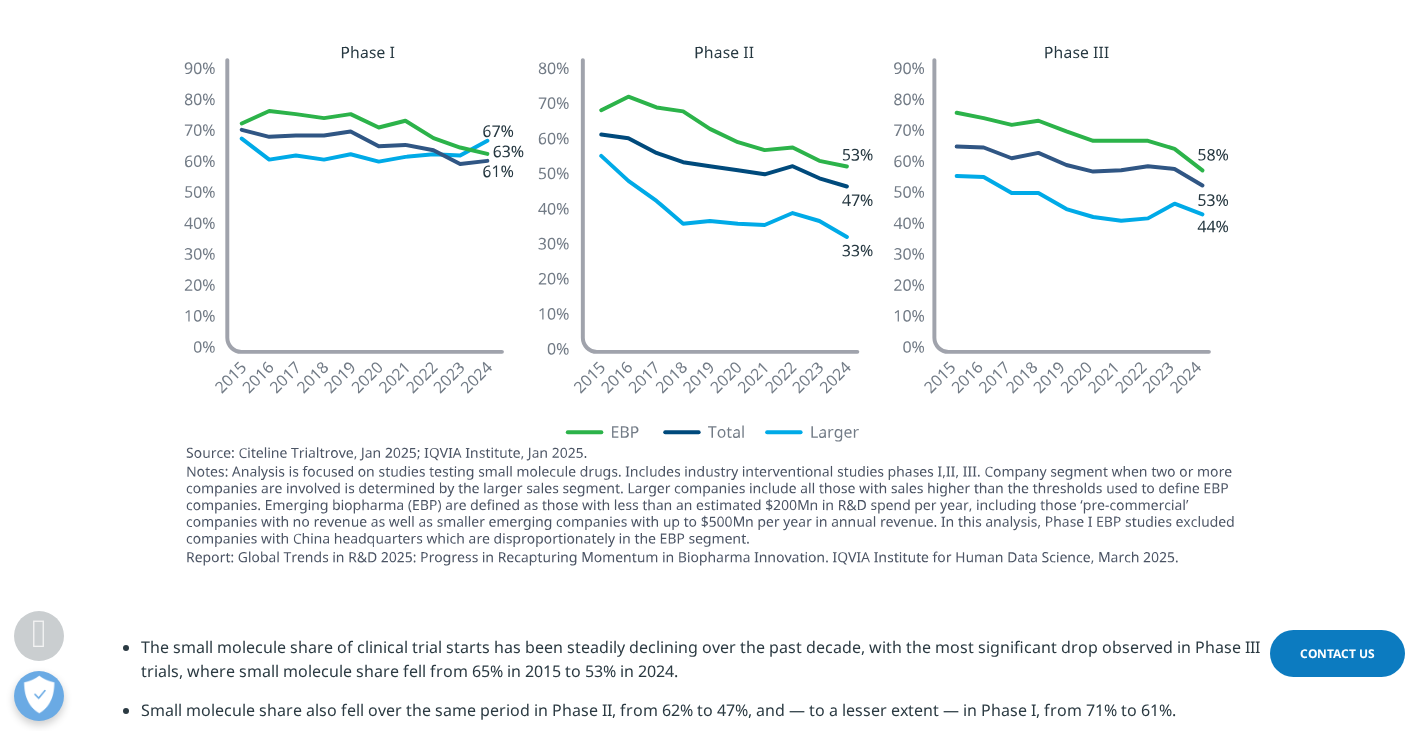 click at bounding box center (713, 302) 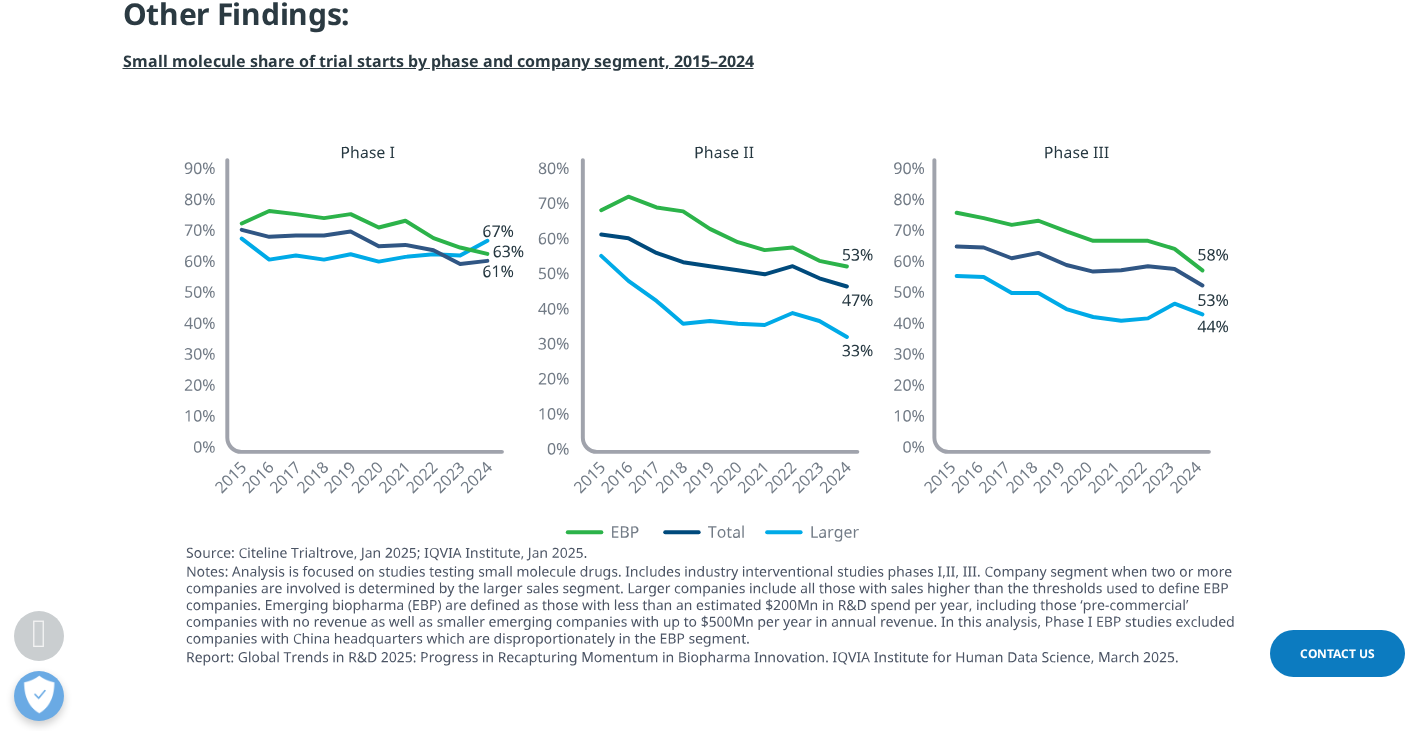 click at bounding box center (713, 404) 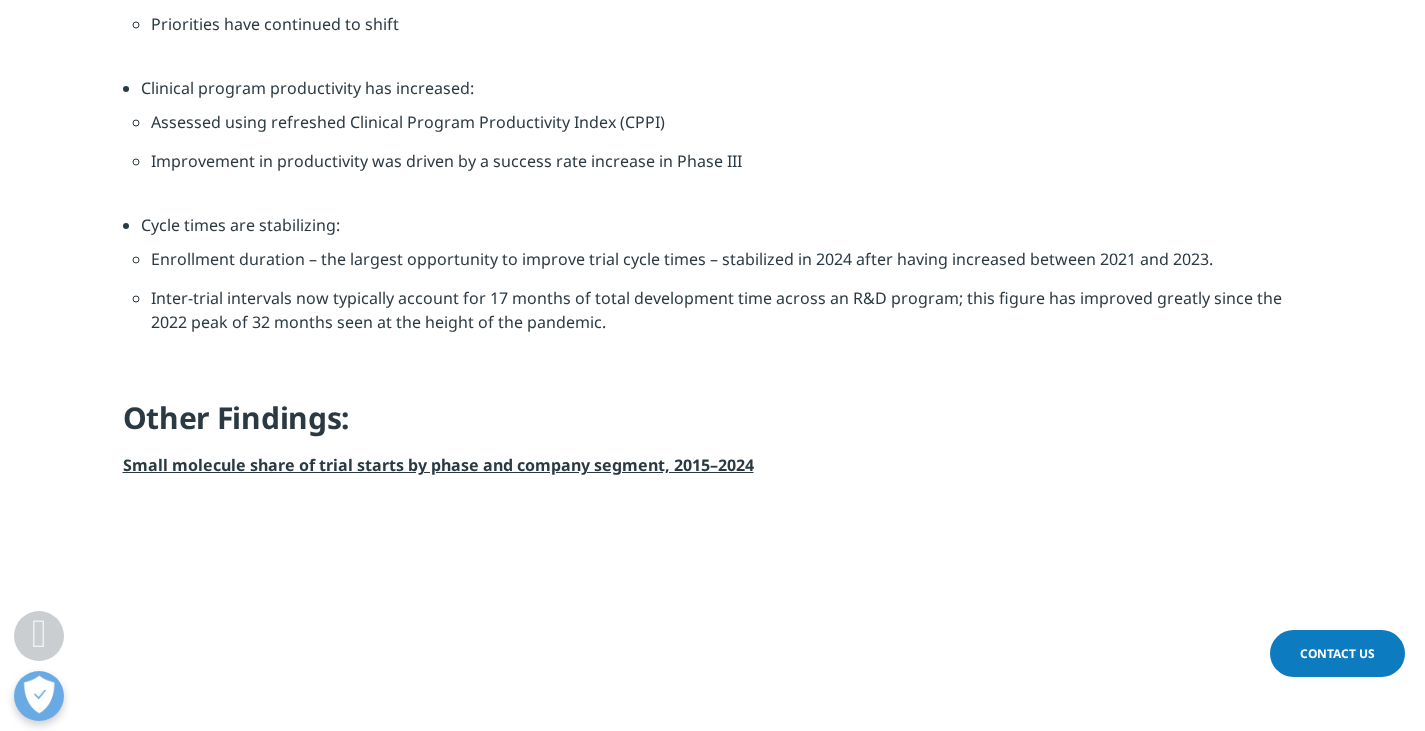 scroll, scrollTop: 2600, scrollLeft: 0, axis: vertical 